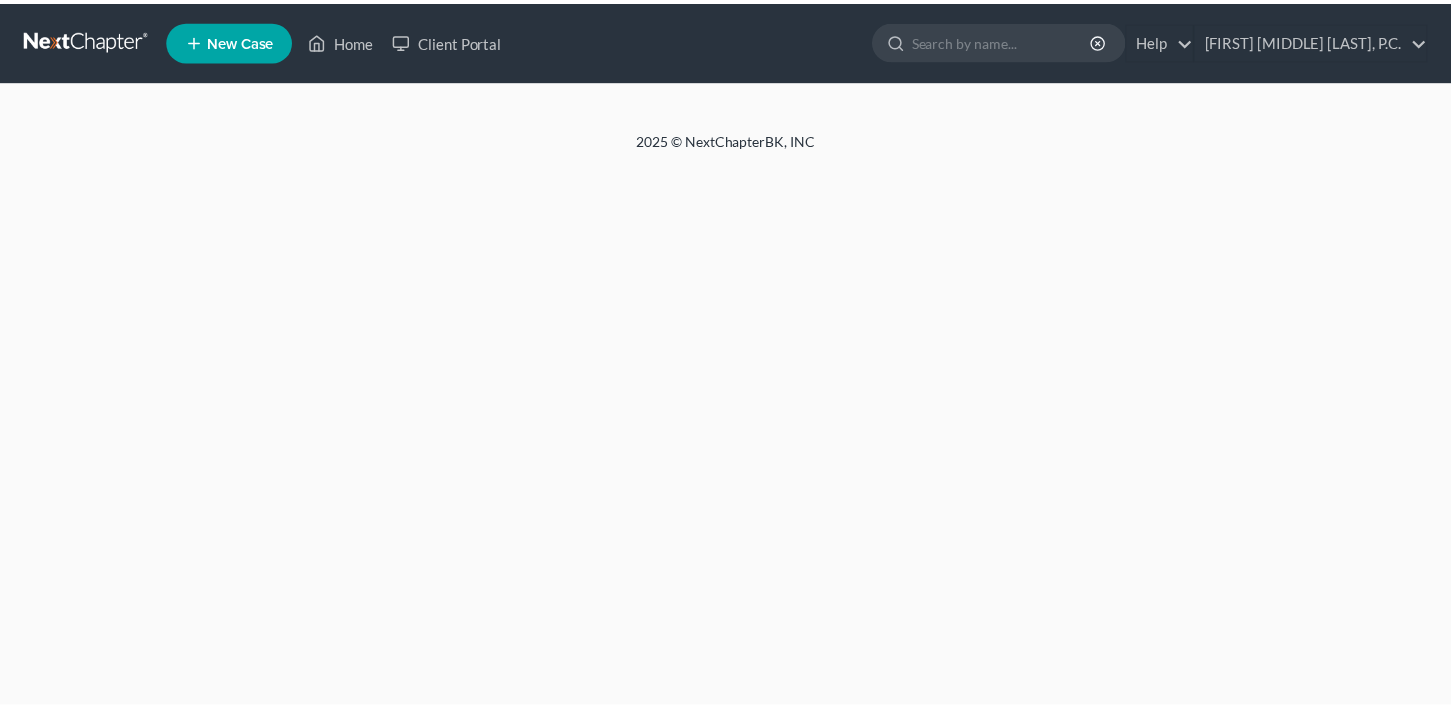 scroll, scrollTop: 0, scrollLeft: 0, axis: both 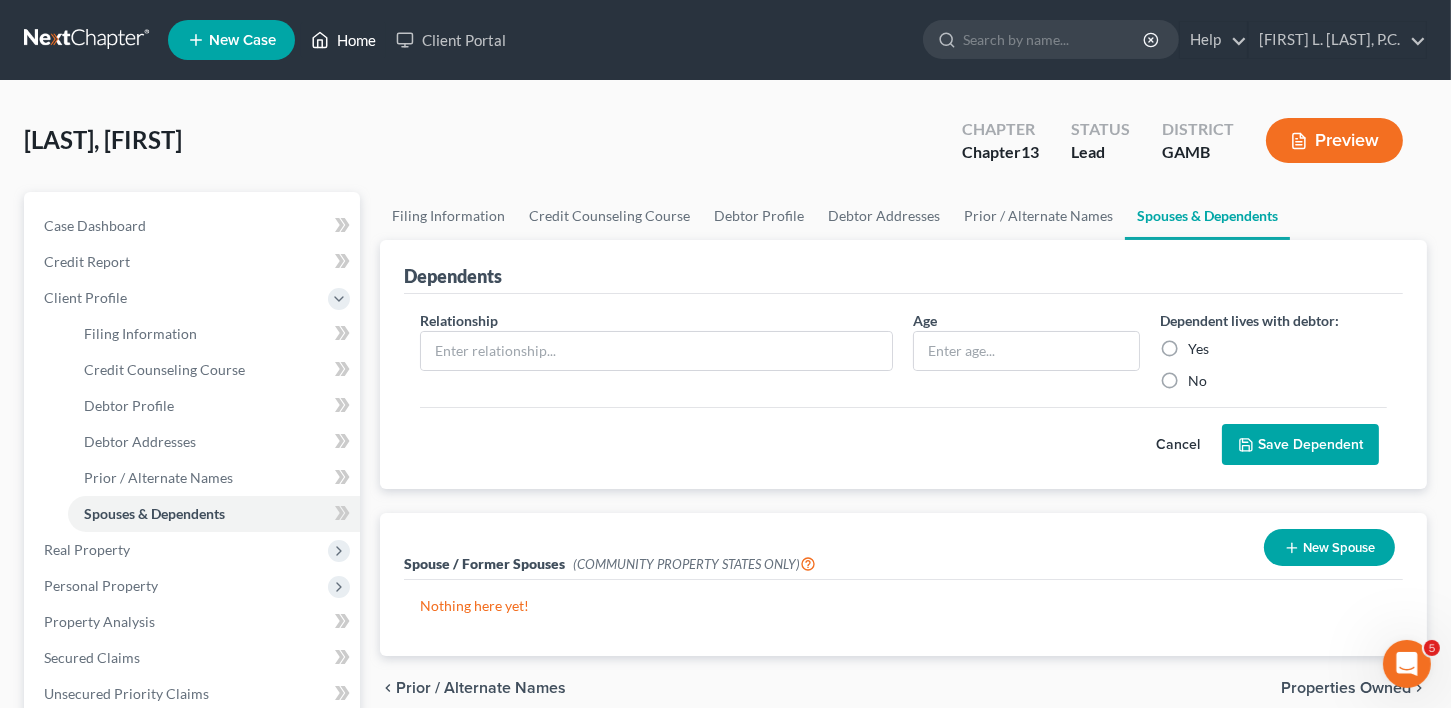 click on "Home" at bounding box center (343, 40) 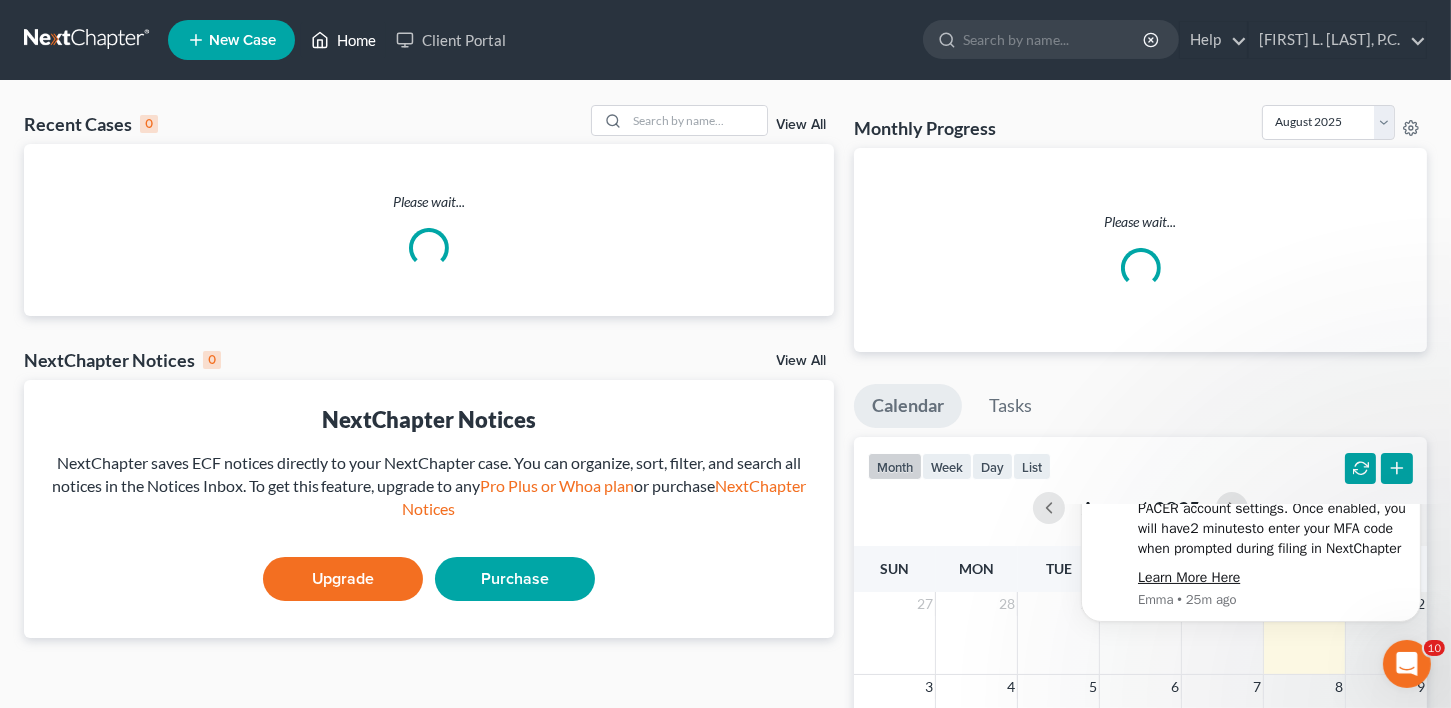 scroll, scrollTop: 0, scrollLeft: 0, axis: both 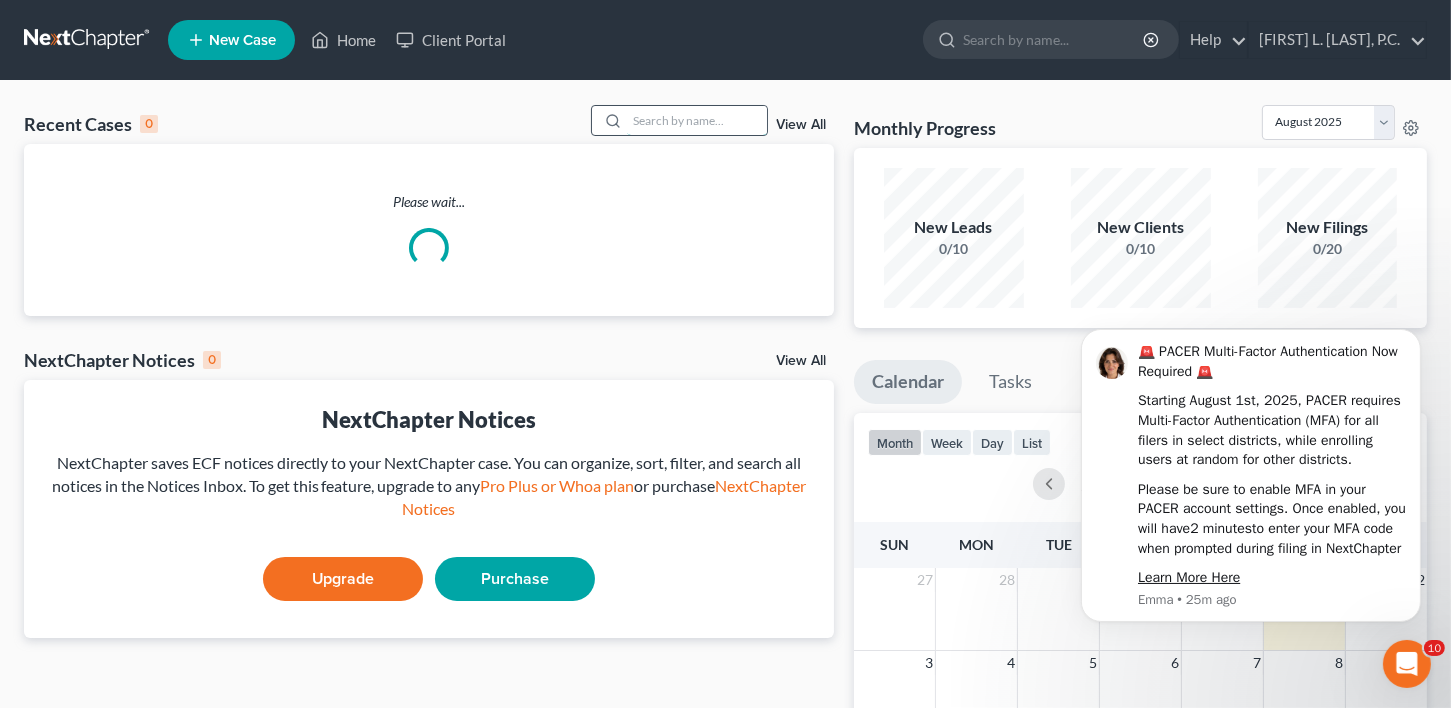 click at bounding box center (697, 120) 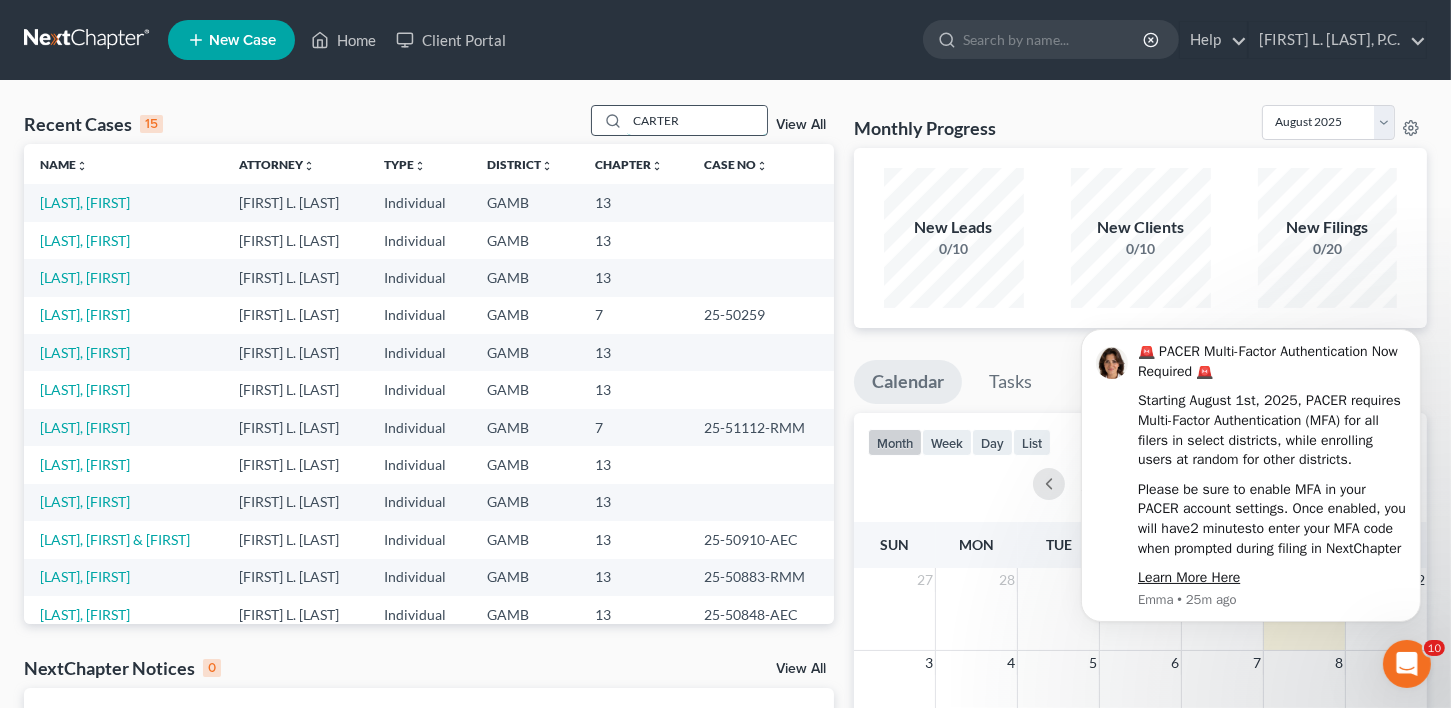type on "CARTER" 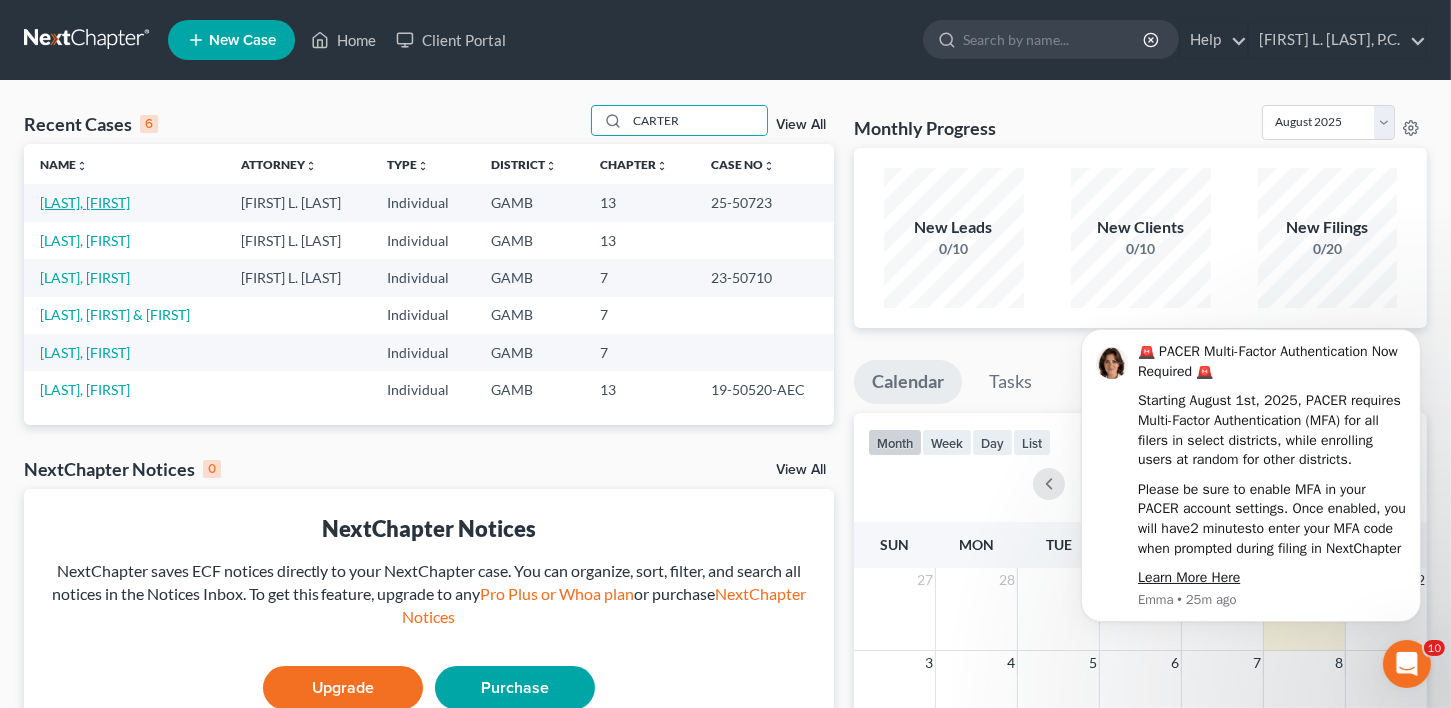 click on "[LAST], [FIRST]" at bounding box center (85, 202) 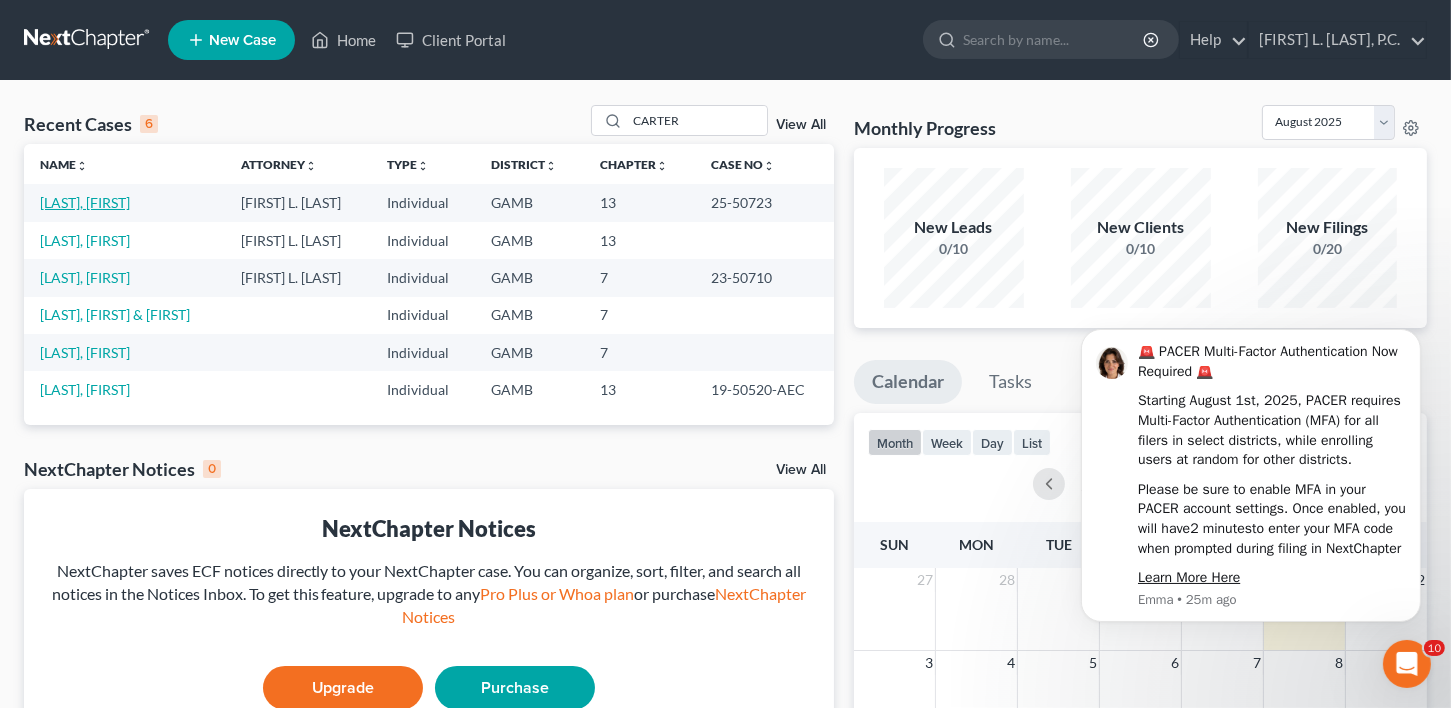click on "[LAST], [FIRST]" at bounding box center (85, 202) 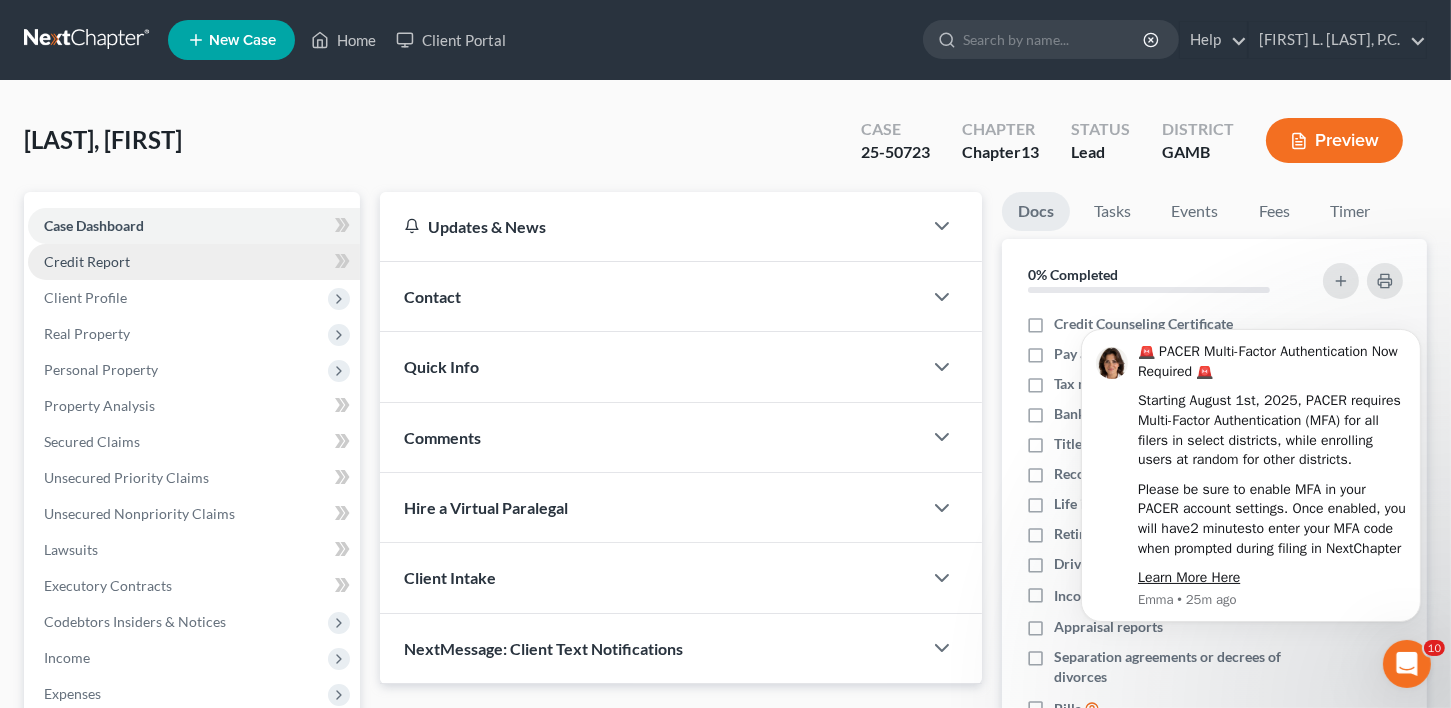 click on "Credit Report" at bounding box center [87, 261] 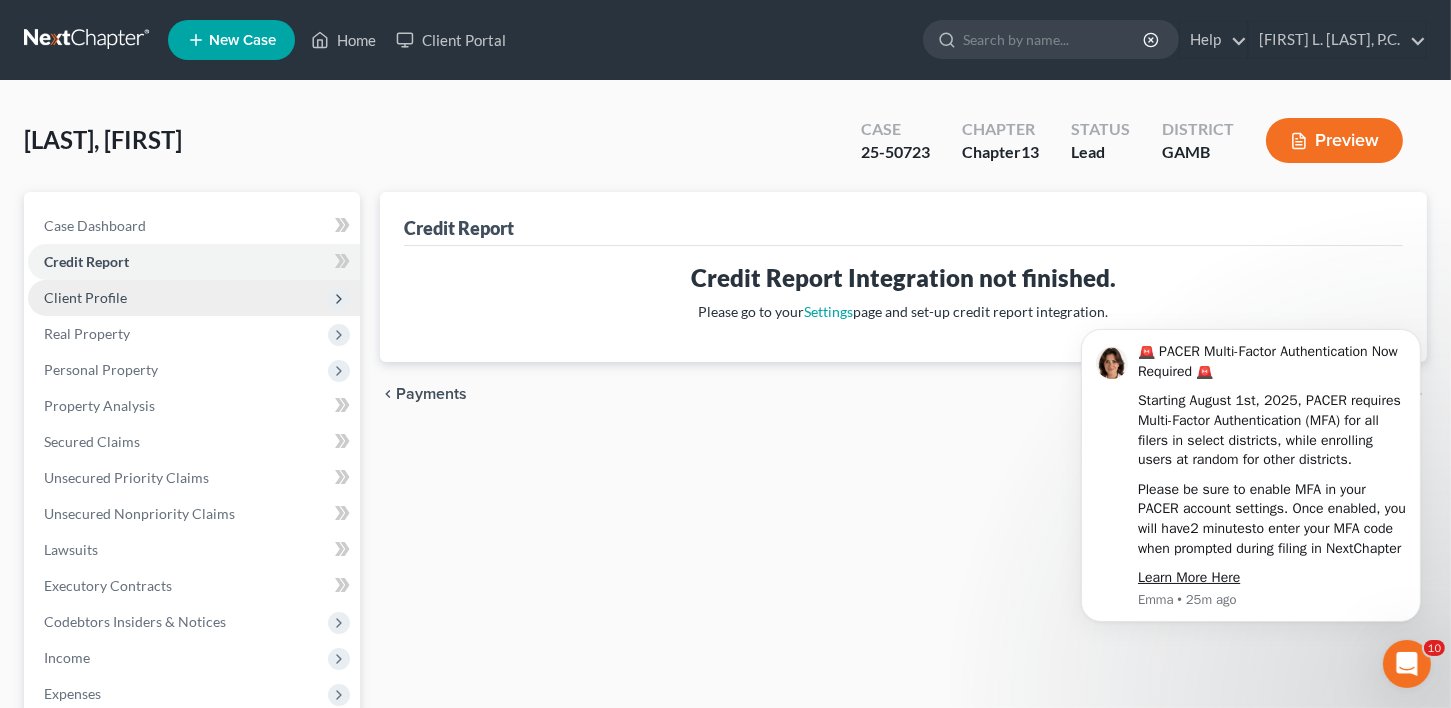 click on "Client Profile" at bounding box center [85, 297] 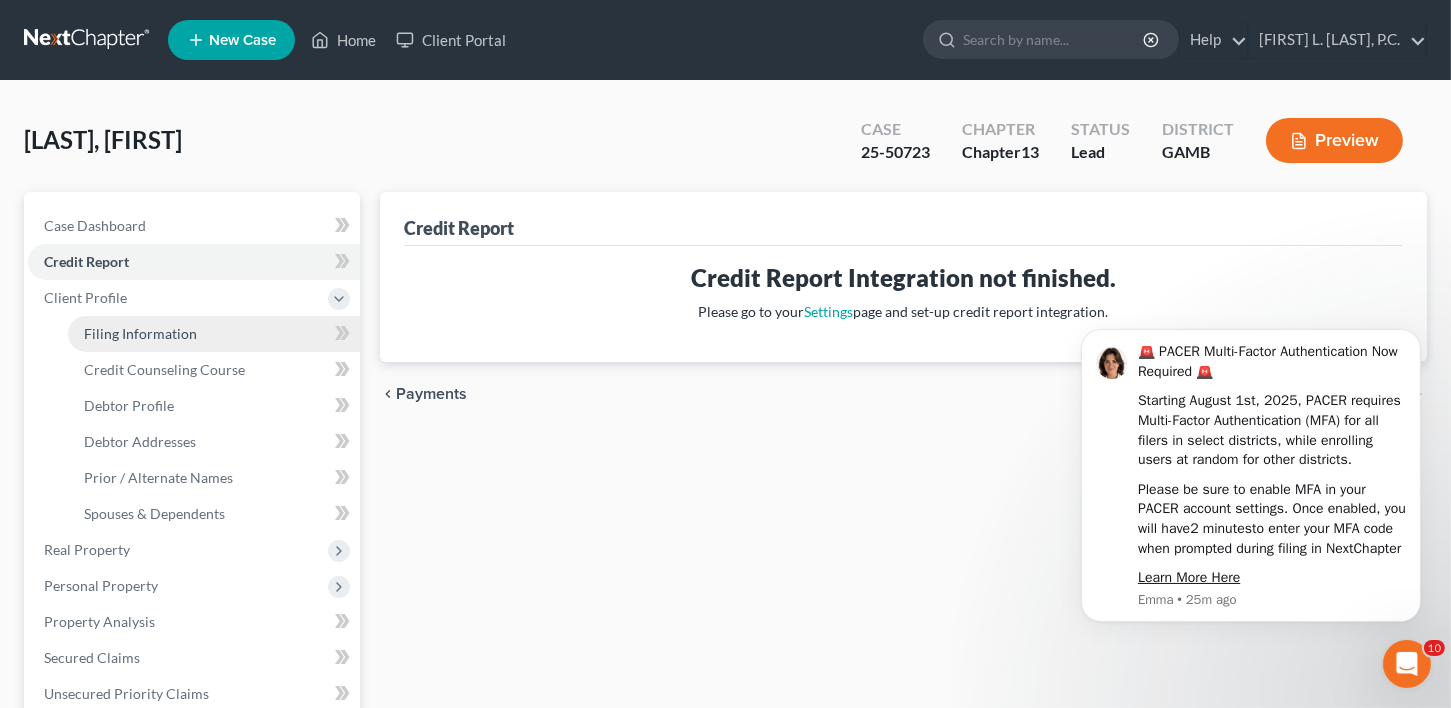 click on "Filing Information" at bounding box center [140, 333] 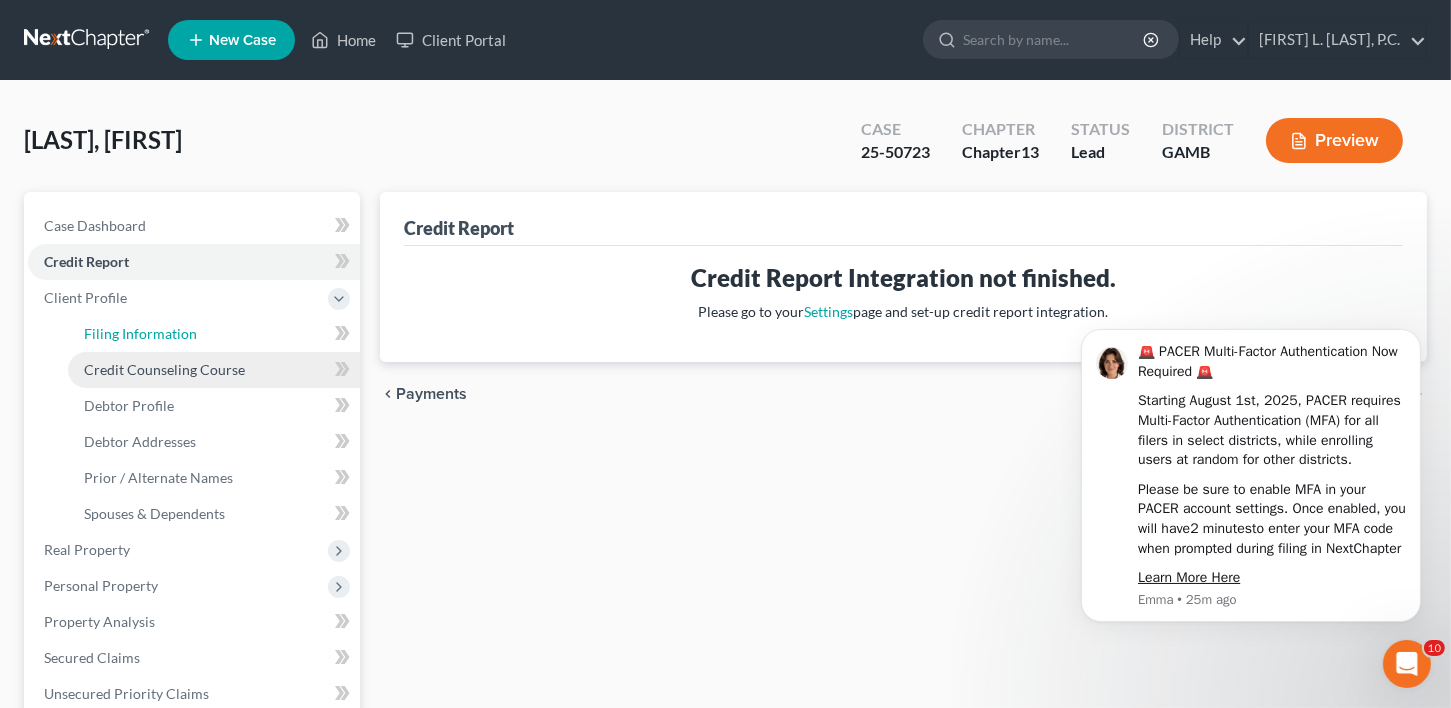 select on "1" 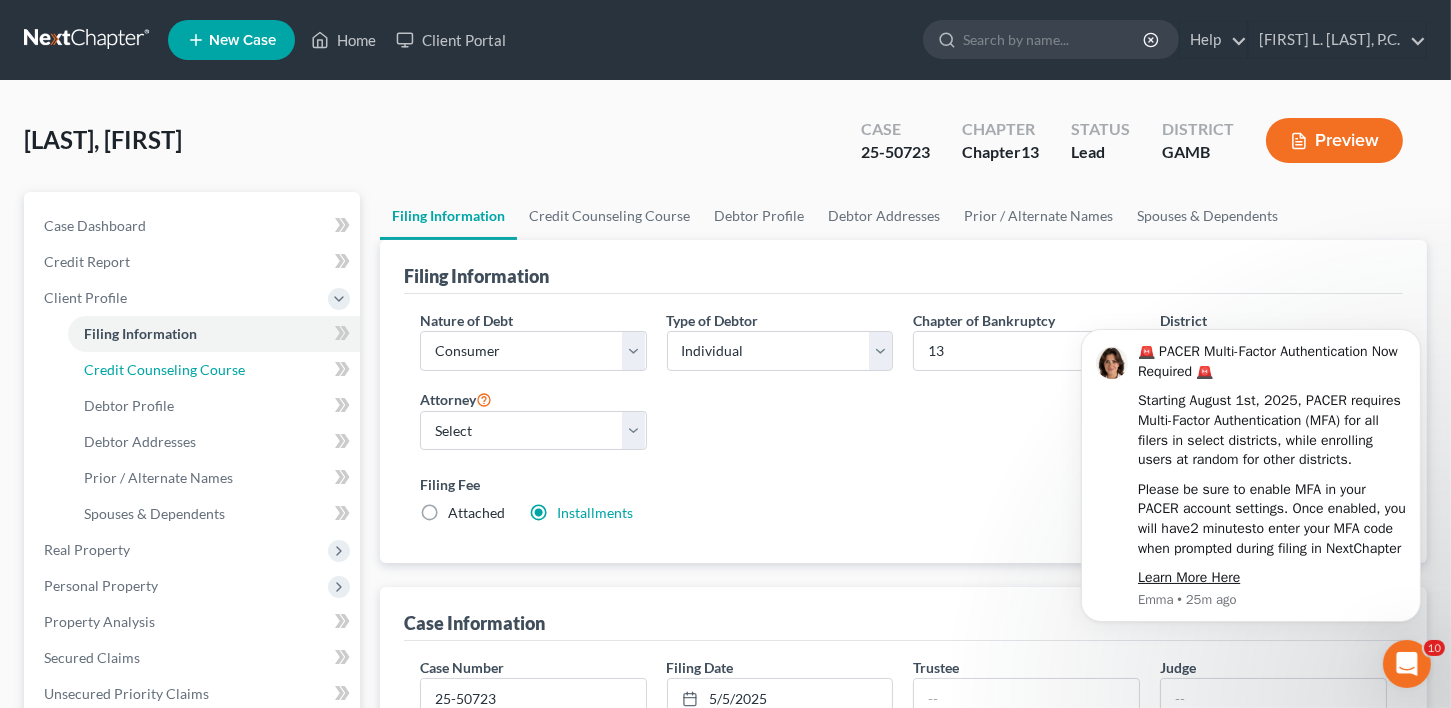 scroll, scrollTop: 619, scrollLeft: 0, axis: vertical 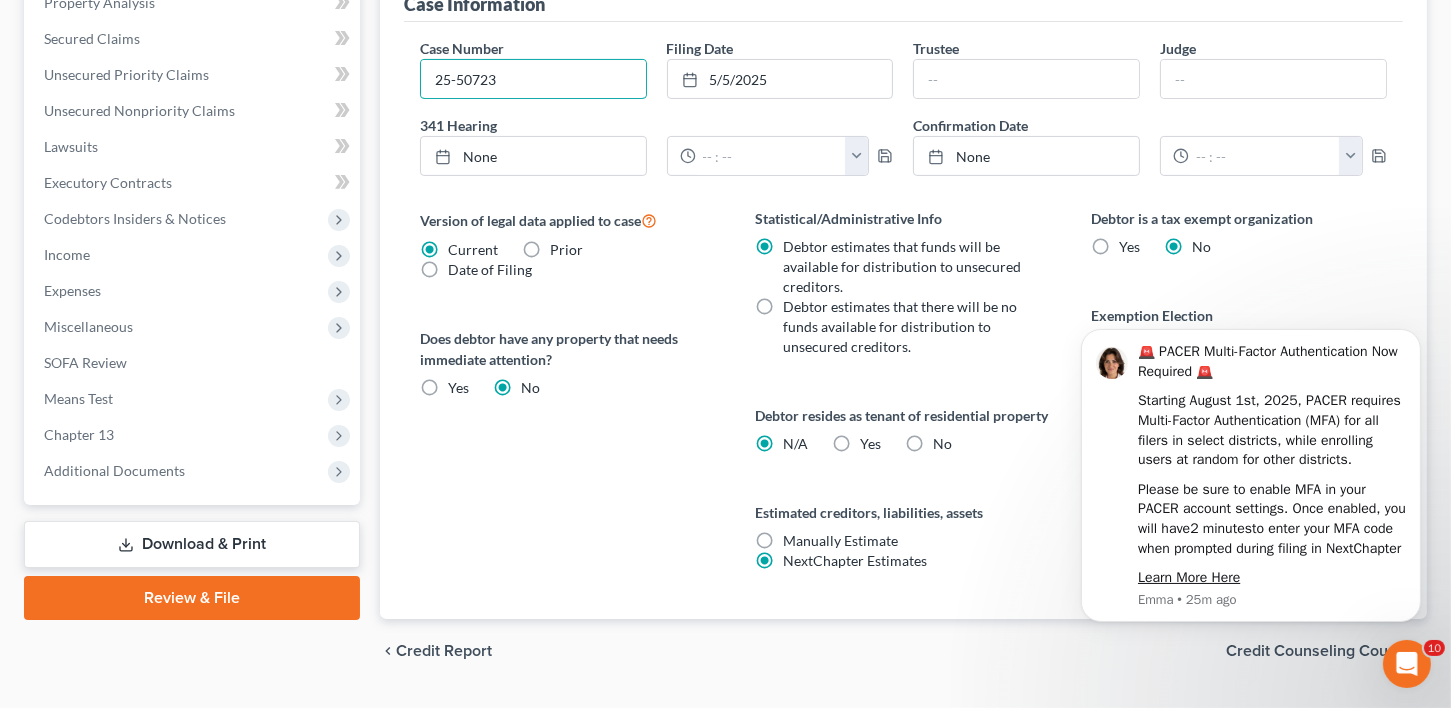 drag, startPoint x: 515, startPoint y: 73, endPoint x: 397, endPoint y: 82, distance: 118.34272 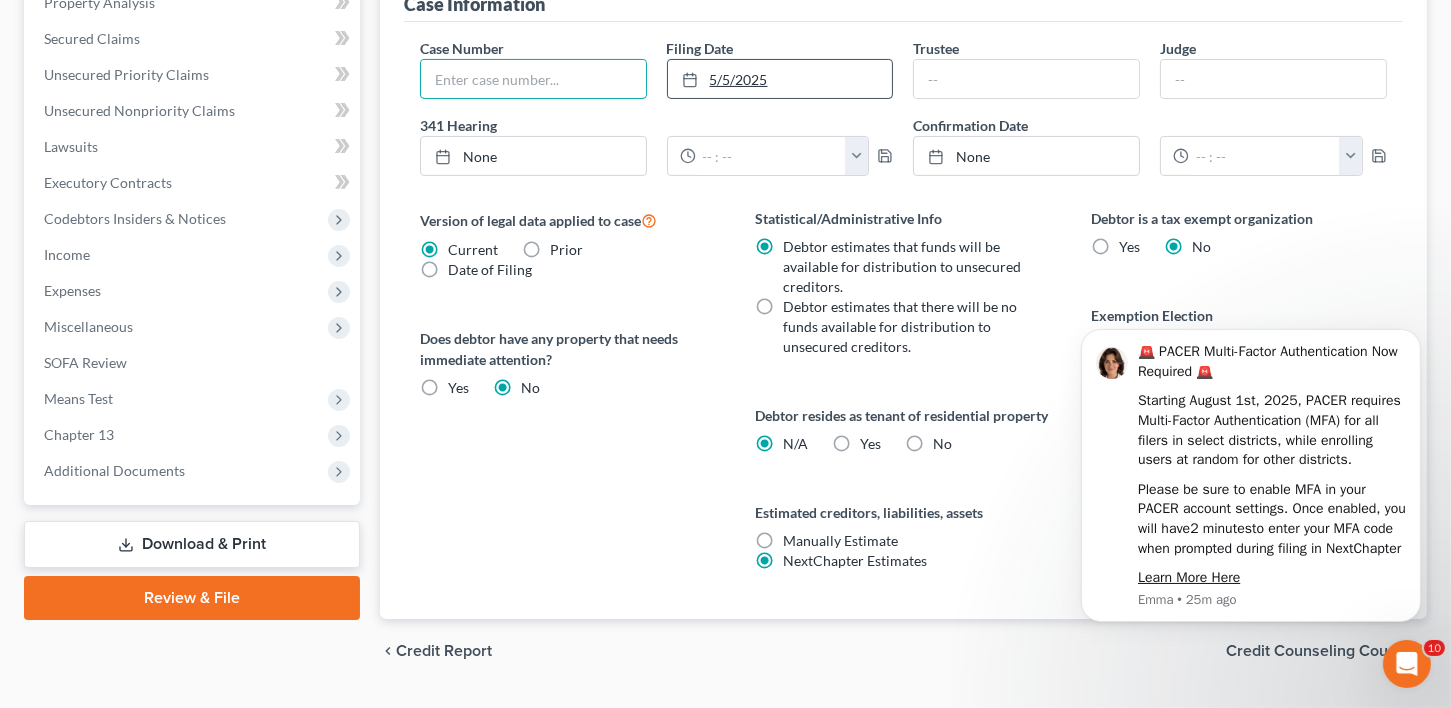 type 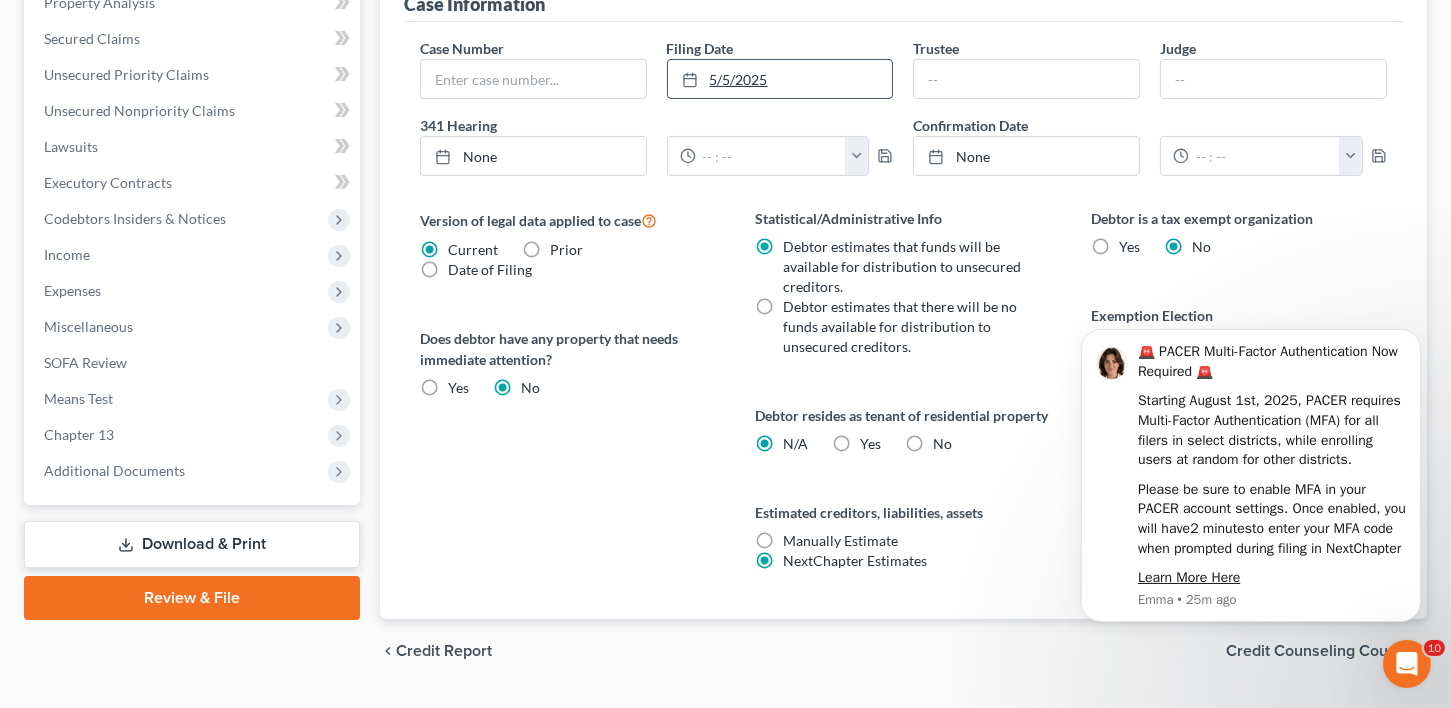 click on "5/5/2025" at bounding box center [780, 79] 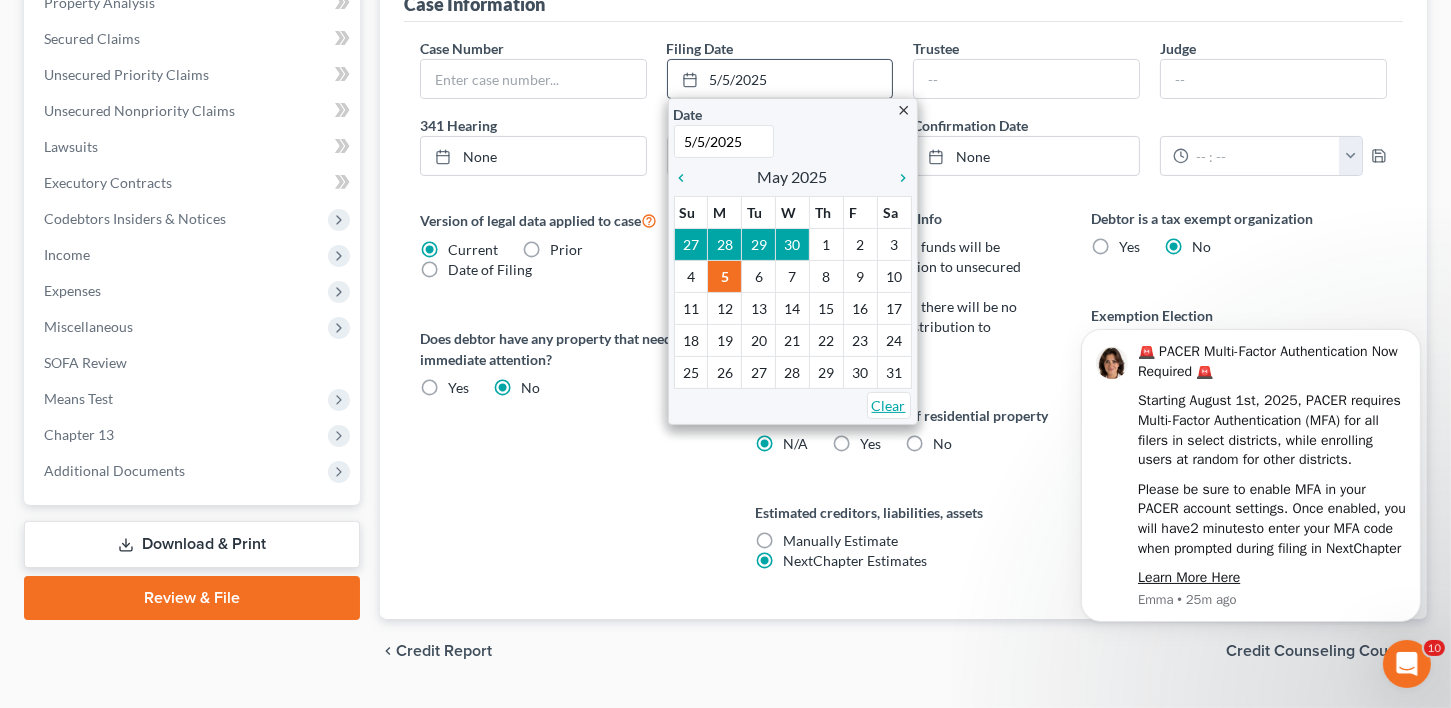 click on "Clear" at bounding box center [889, 405] 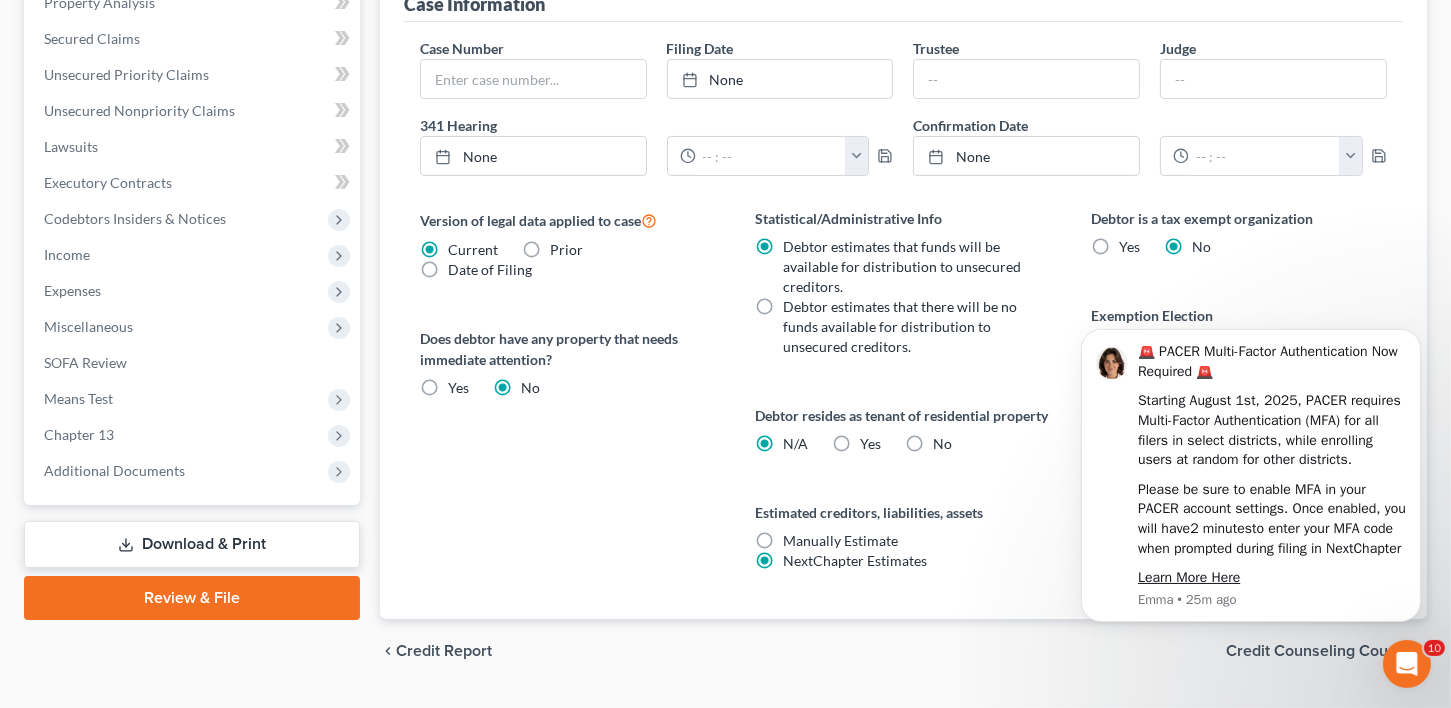 click on "Credit Counseling Course" at bounding box center [1318, 651] 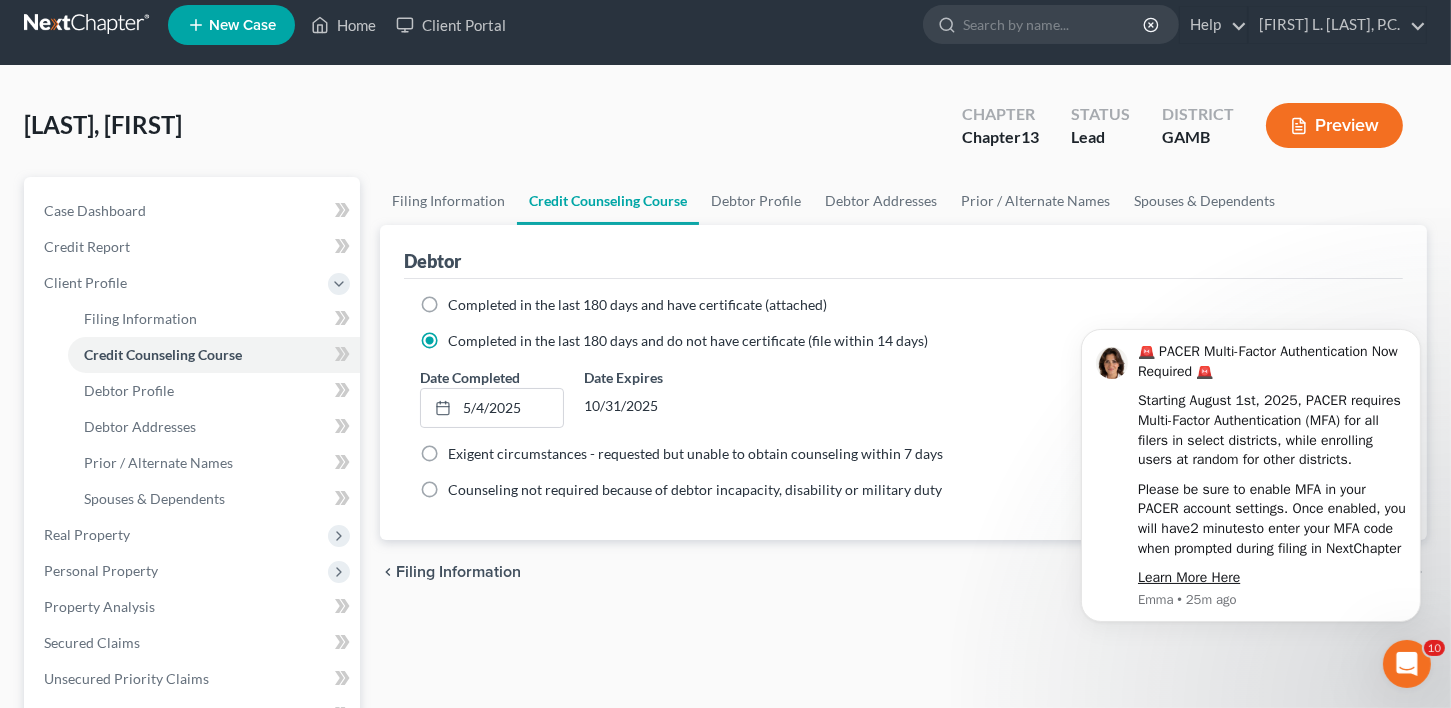 scroll, scrollTop: 0, scrollLeft: 0, axis: both 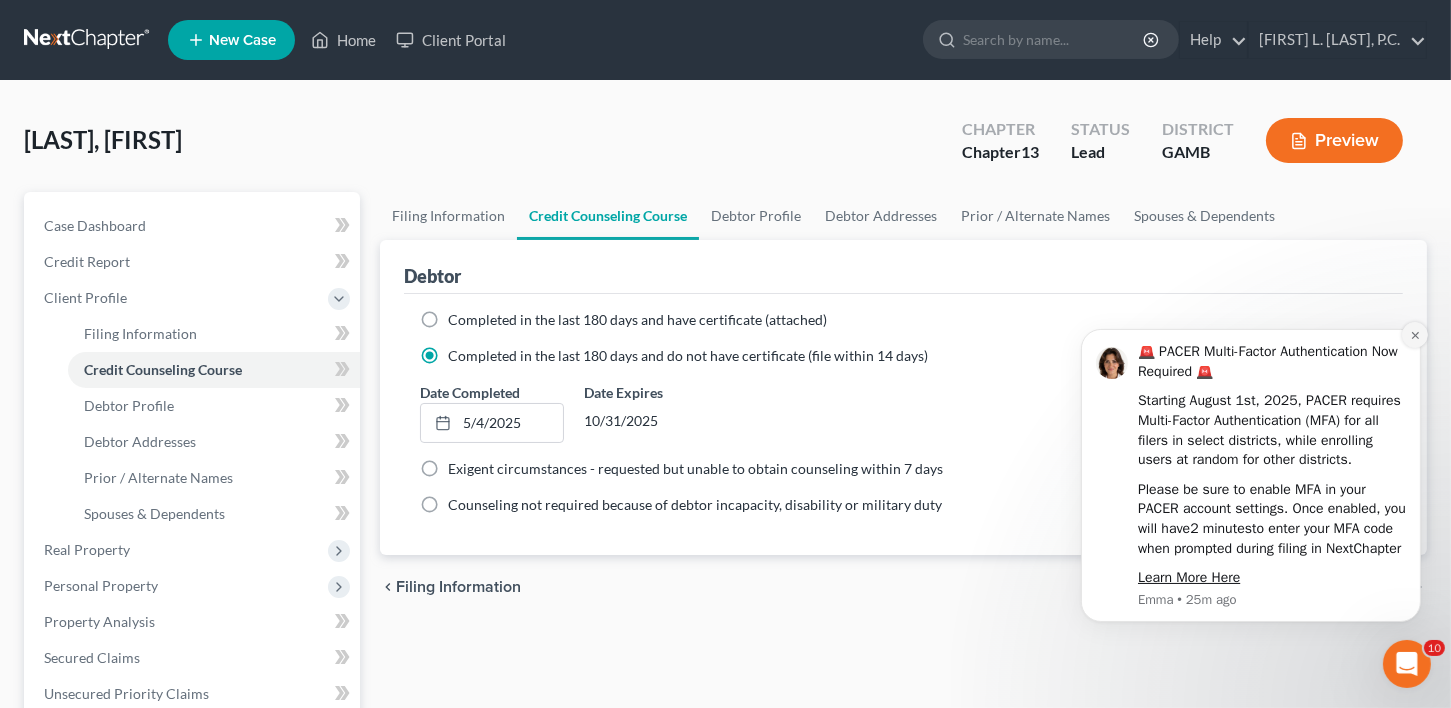click 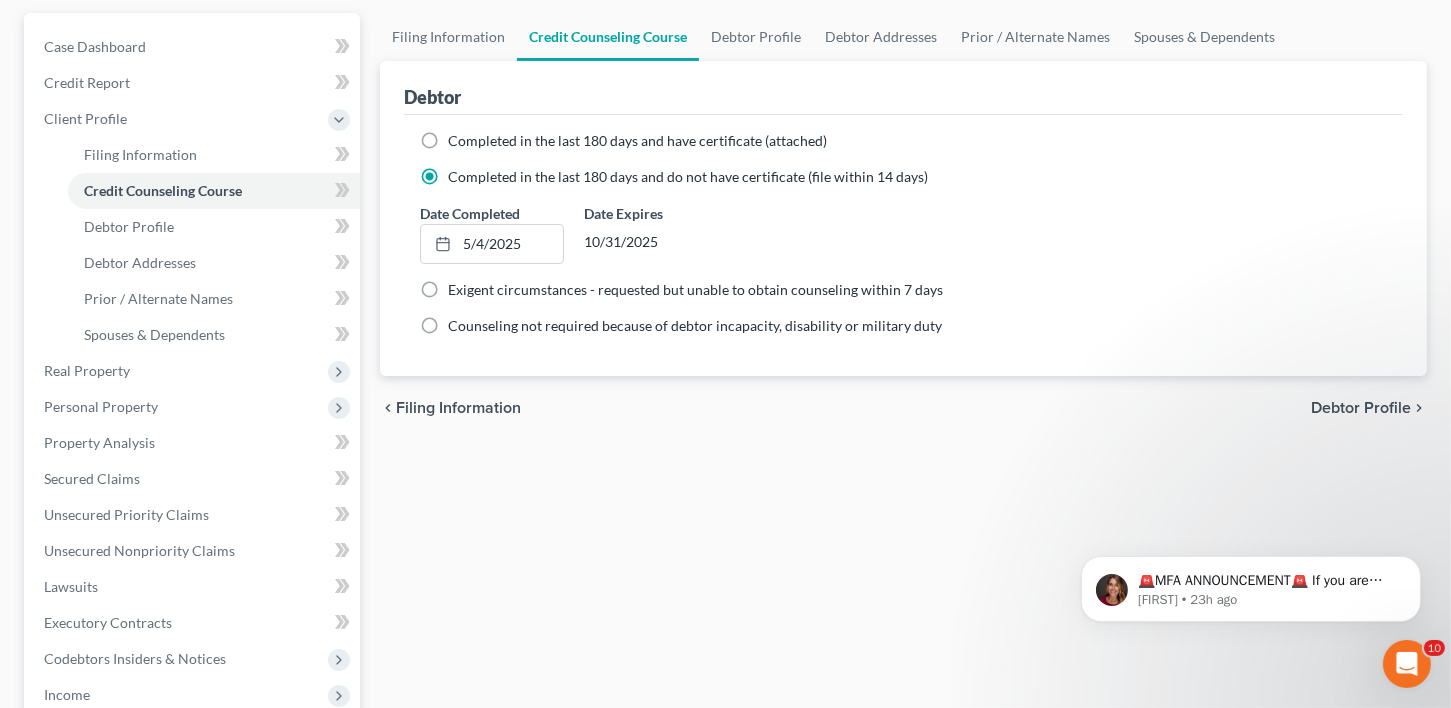 scroll, scrollTop: 182, scrollLeft: 0, axis: vertical 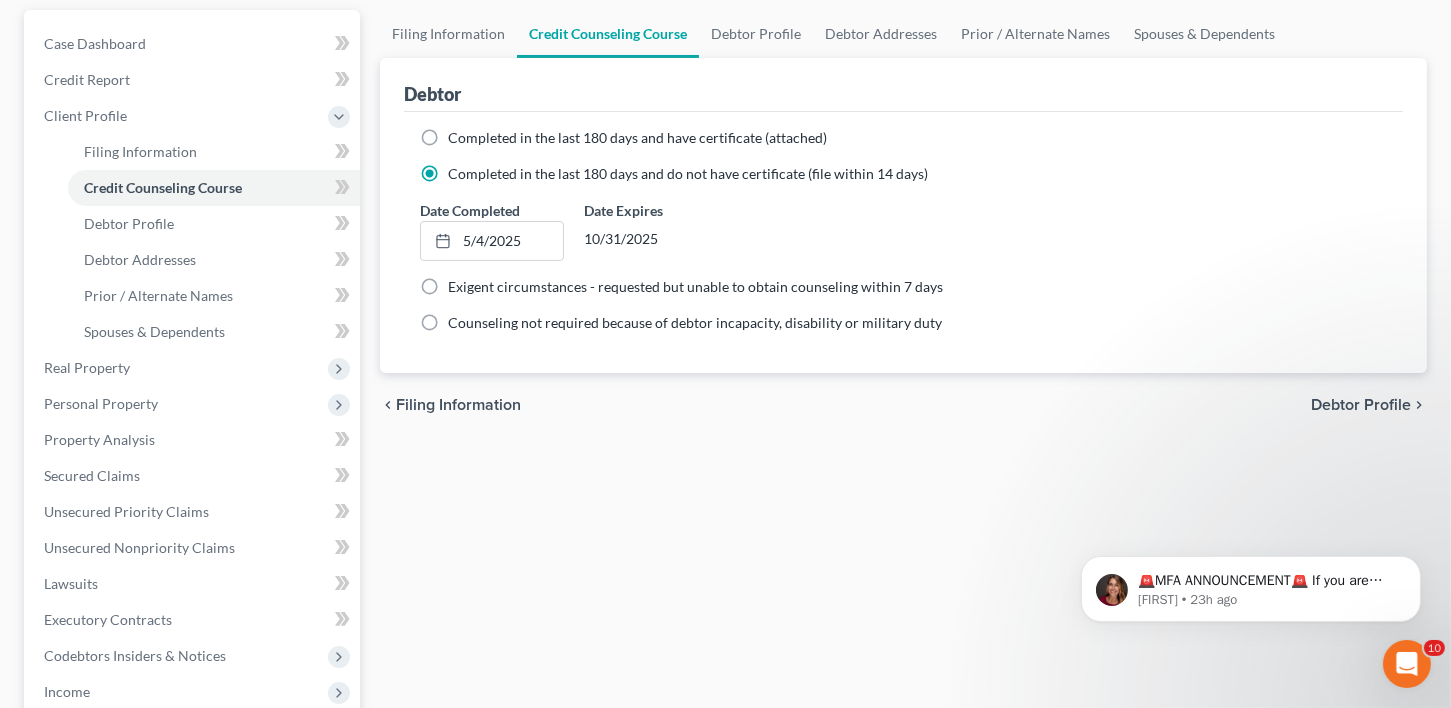 click on "Debtor Profile" at bounding box center (1361, 405) 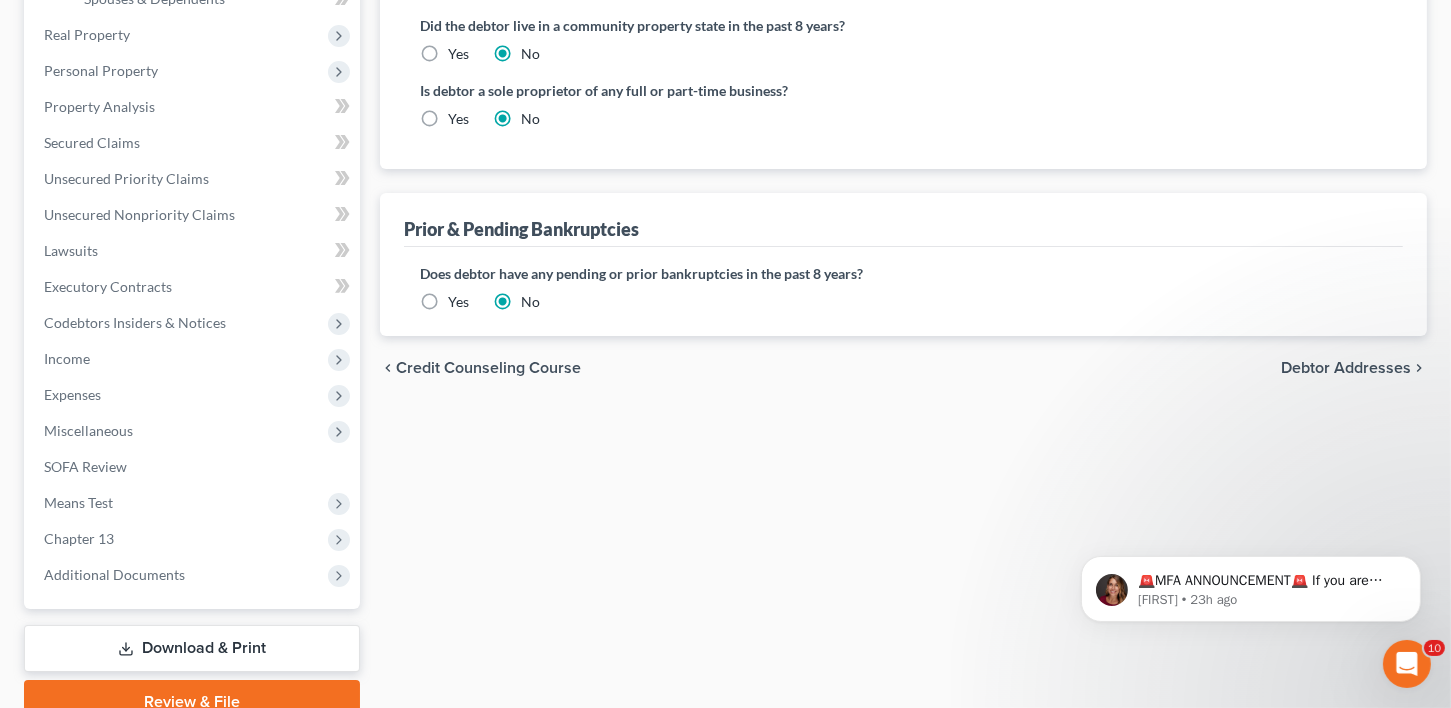 scroll, scrollTop: 516, scrollLeft: 0, axis: vertical 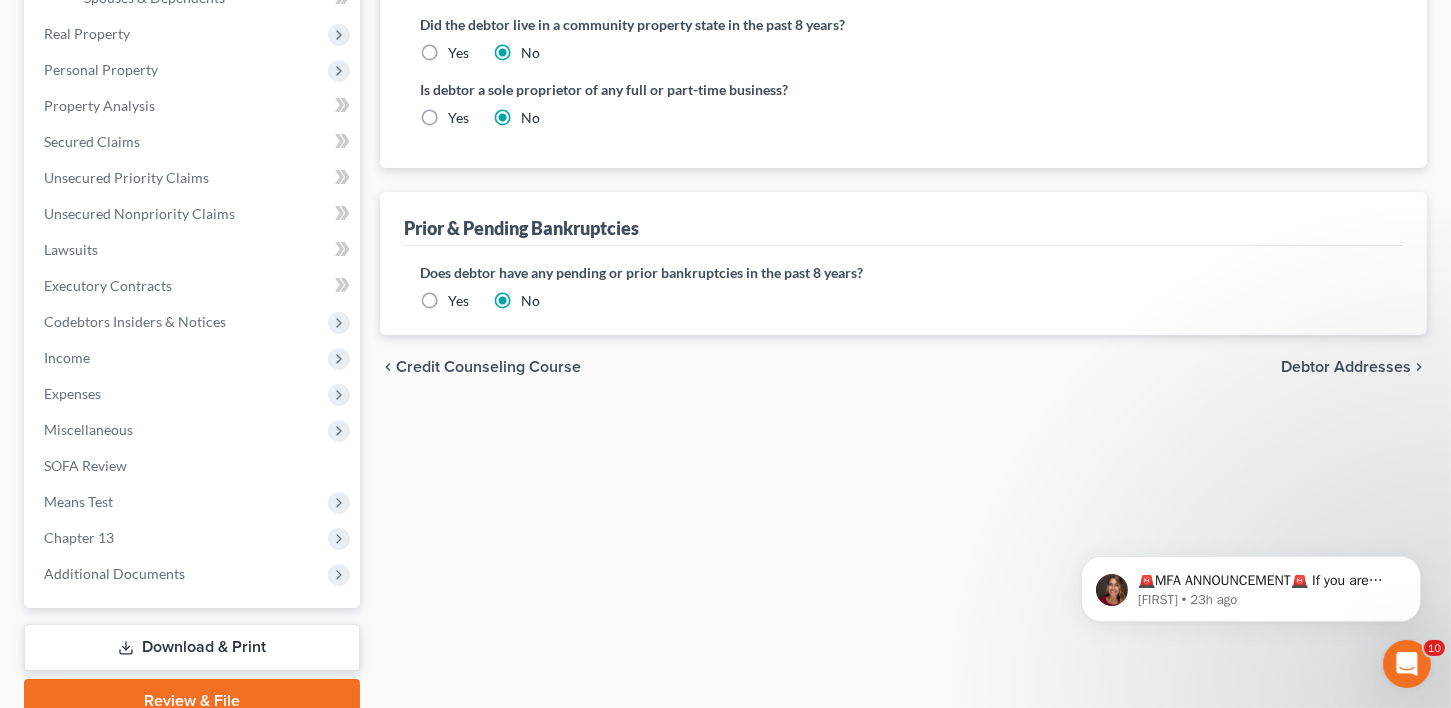 click on "Yes" at bounding box center [458, 301] 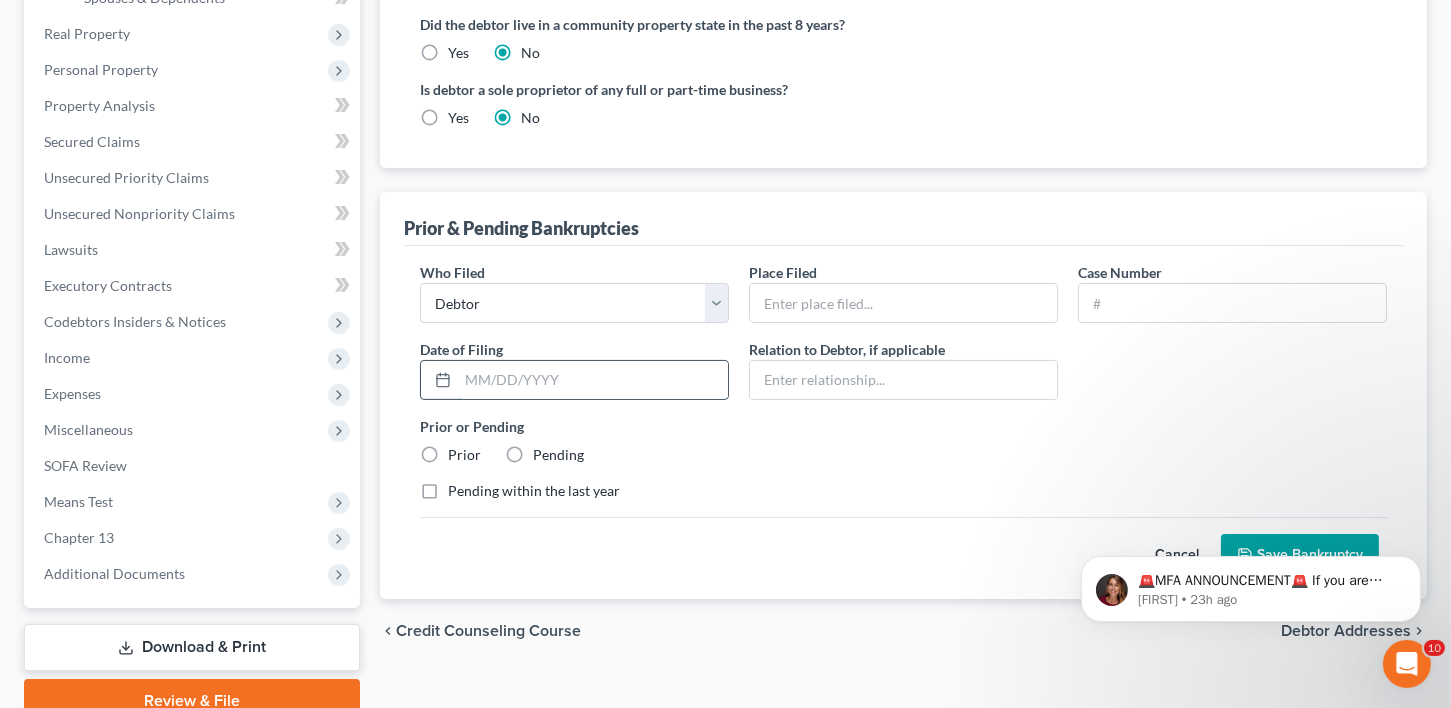 click at bounding box center (593, 380) 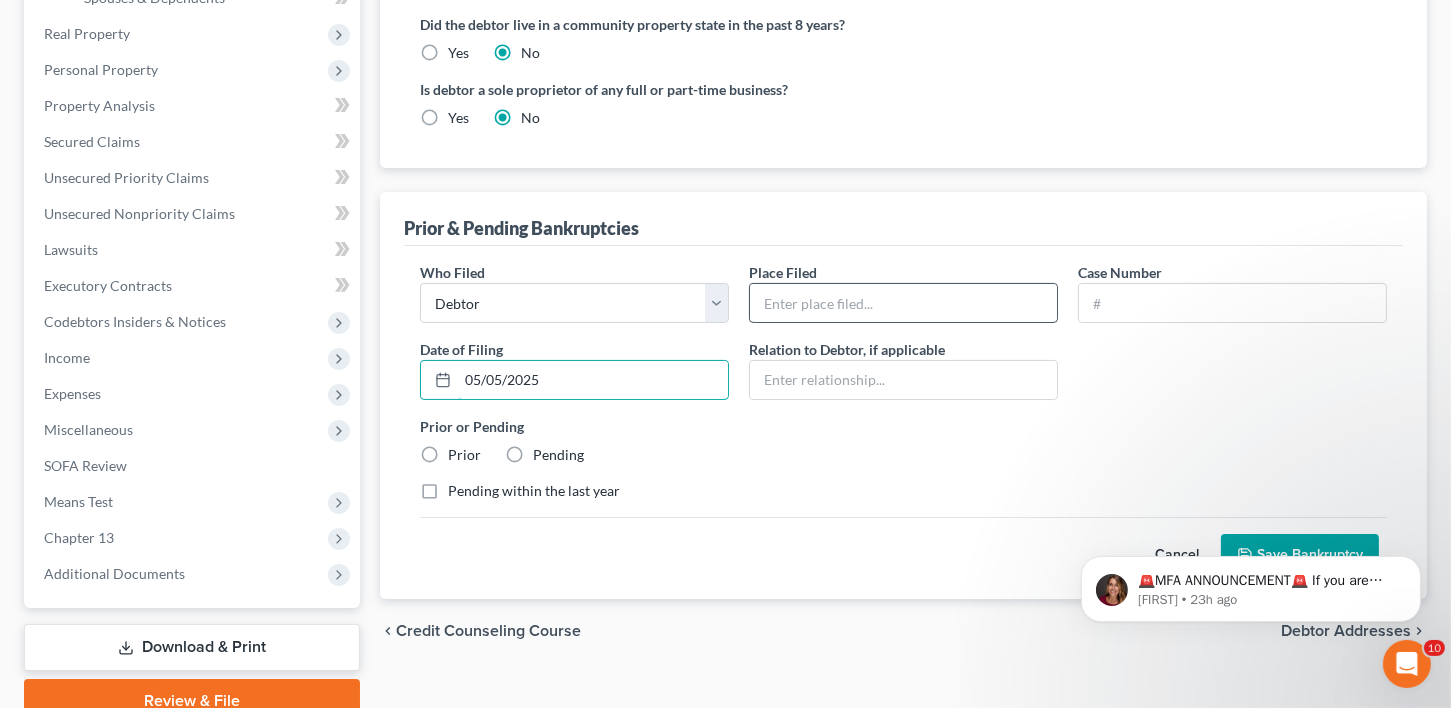 type on "05/05/2025" 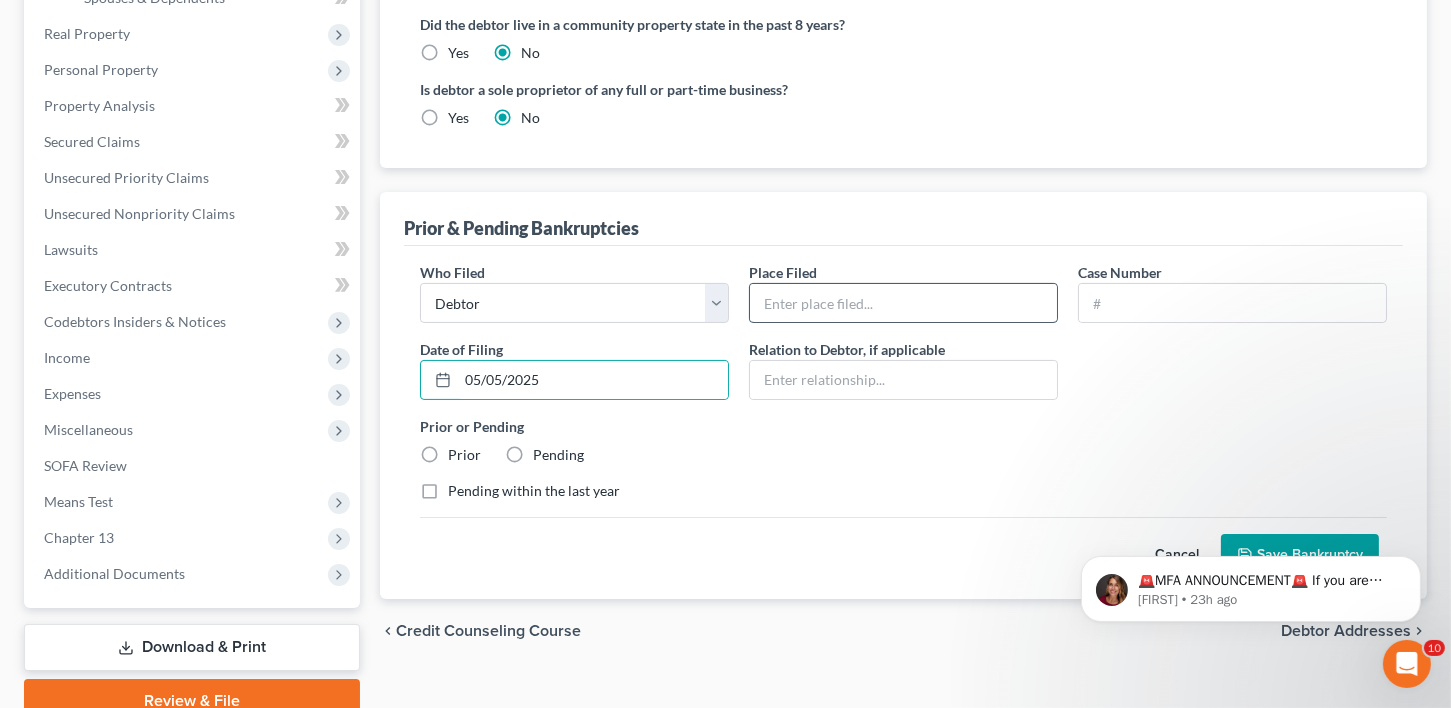click at bounding box center [903, 303] 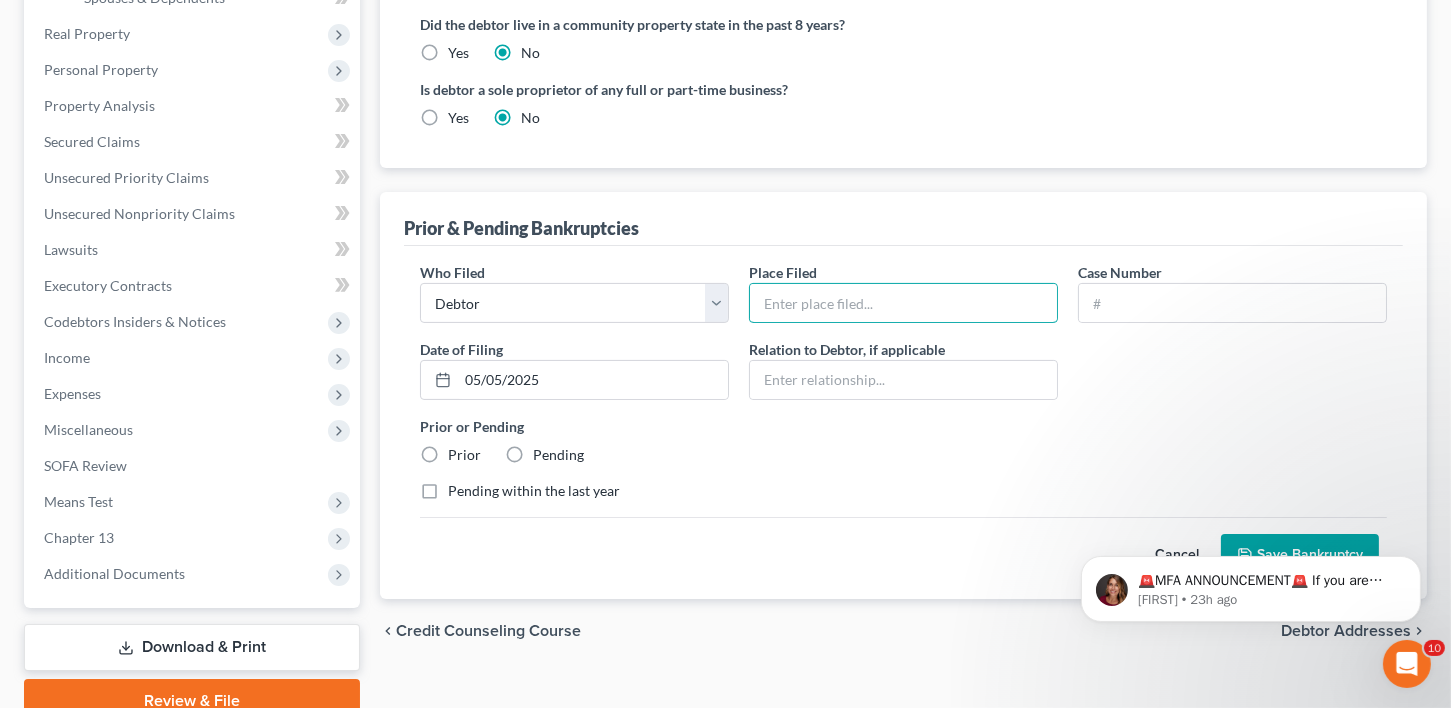 type on "[DISTRICT] of Georgia- Macon" 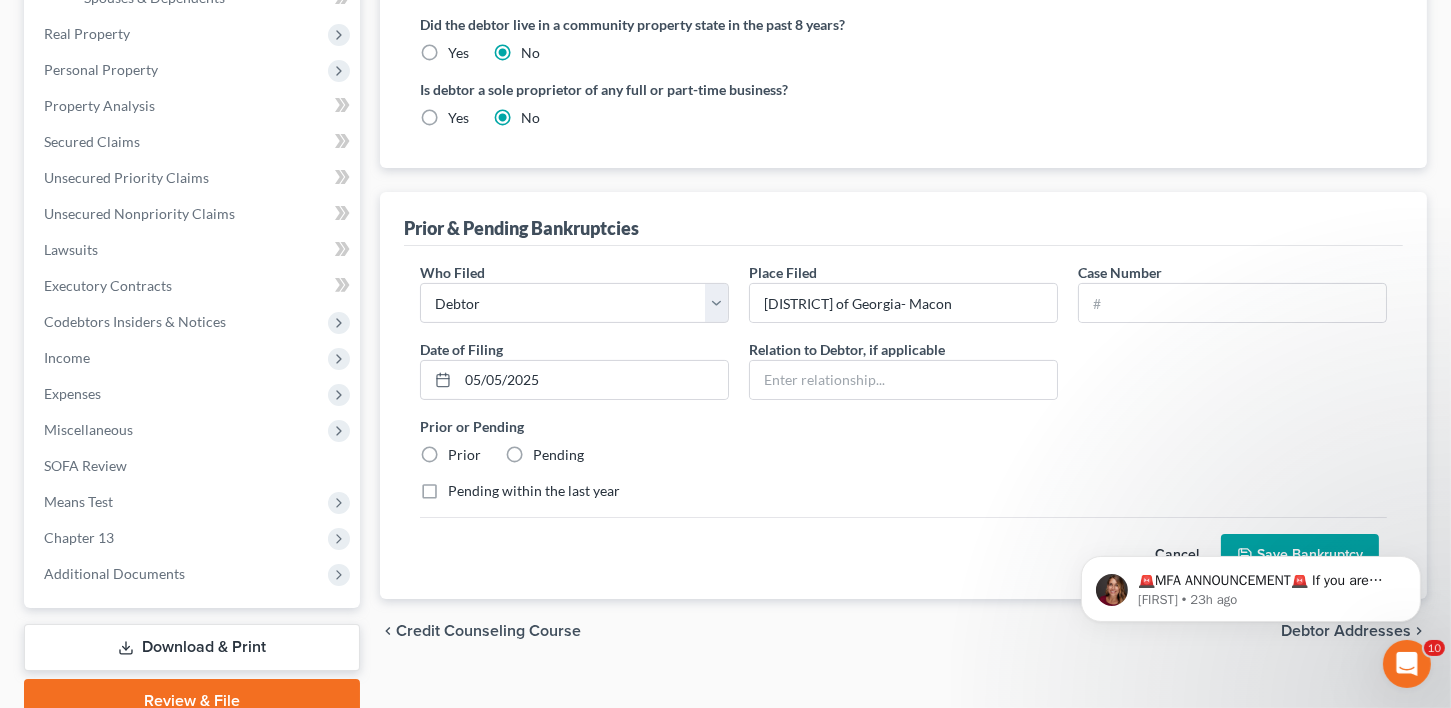 click on "Pending within the last year" at bounding box center [534, 491] 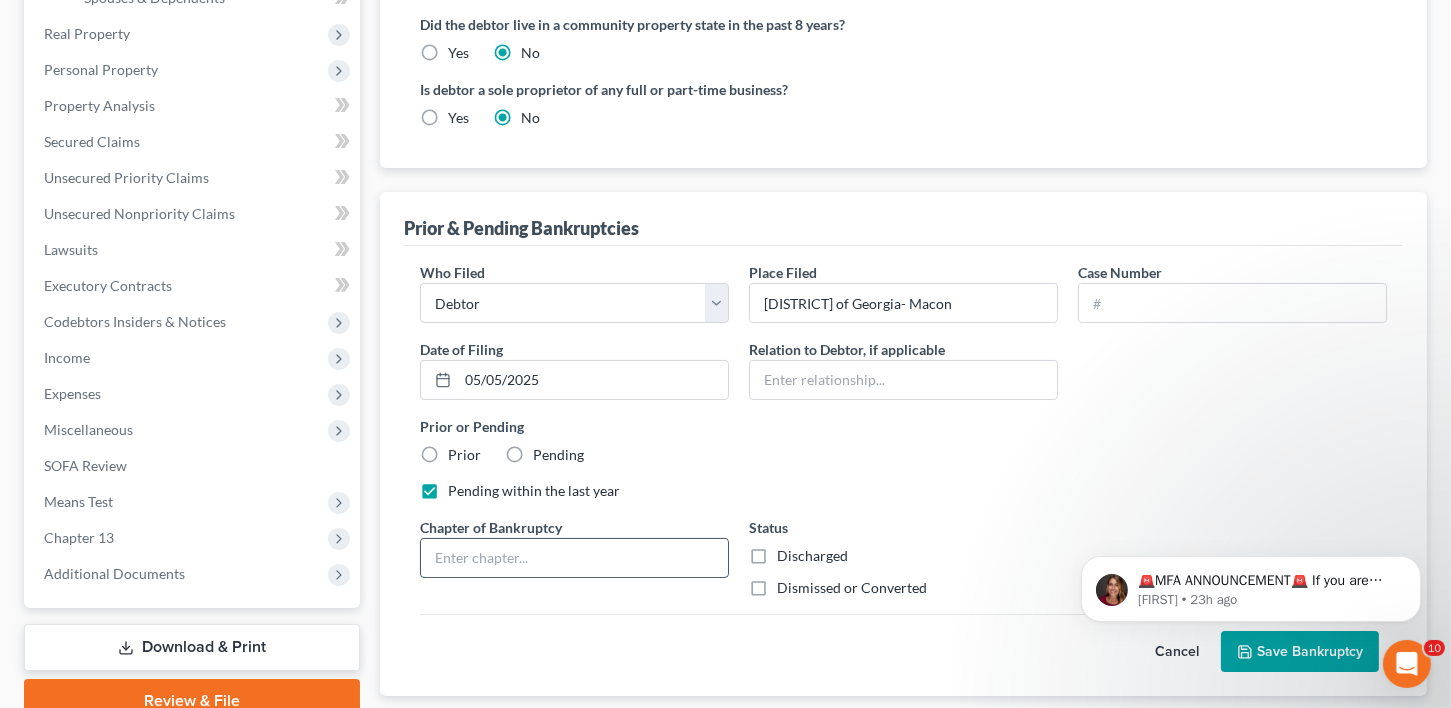 click at bounding box center [574, 558] 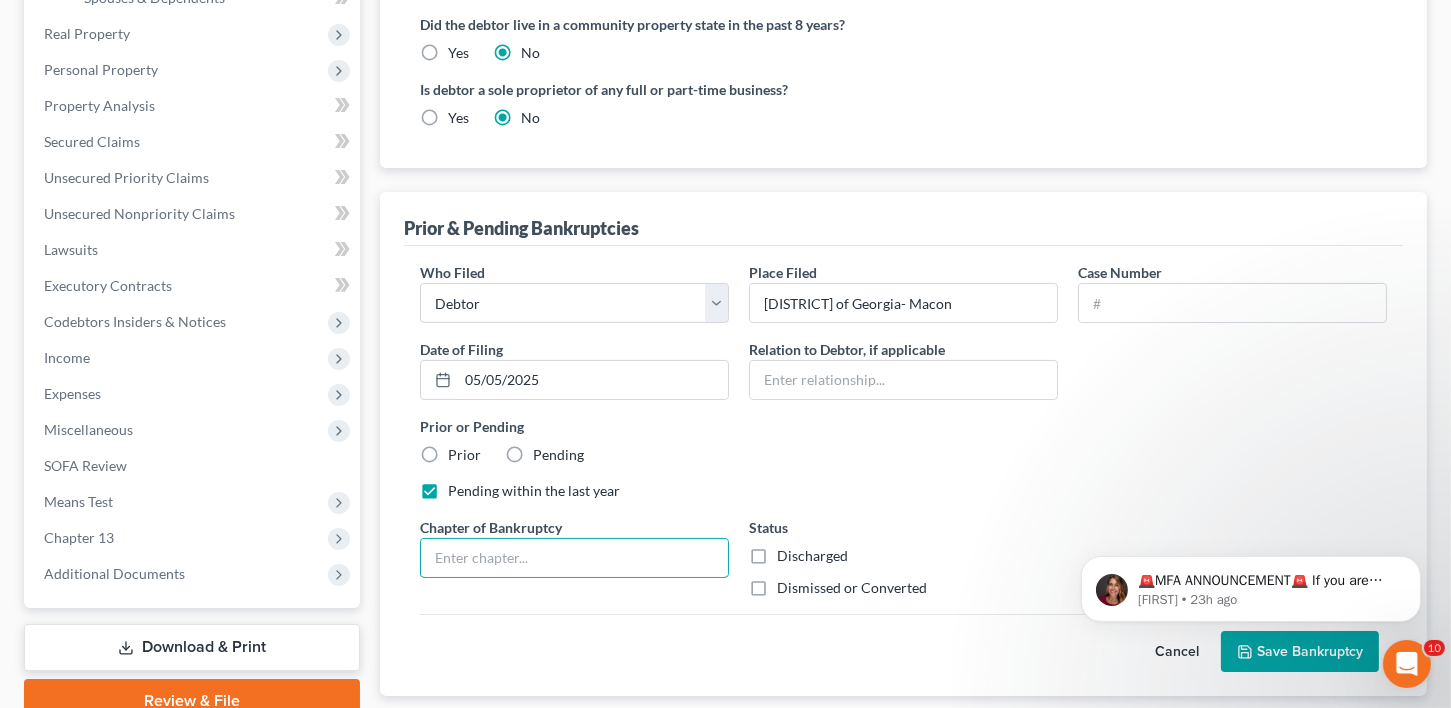 type on "13" 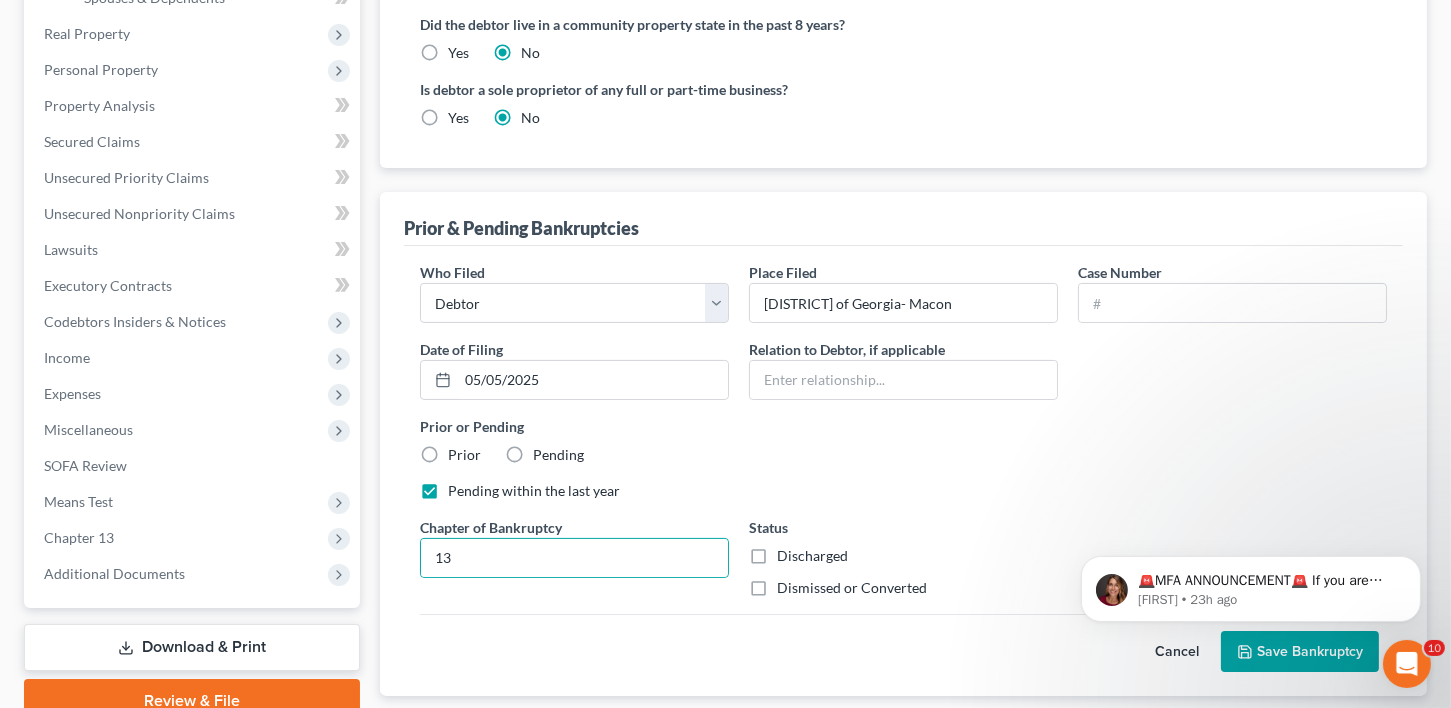 click on "Dismissed or Converted" at bounding box center [852, 588] 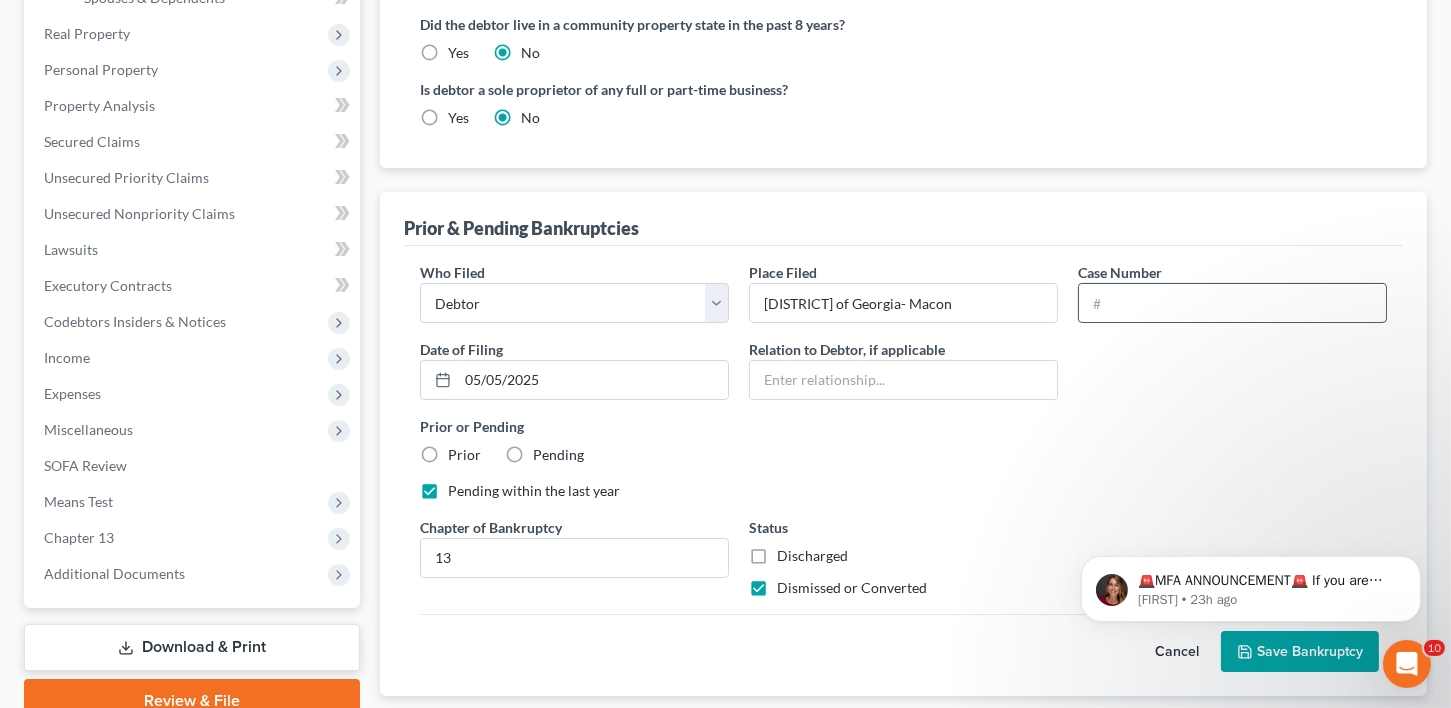 click at bounding box center (1232, 303) 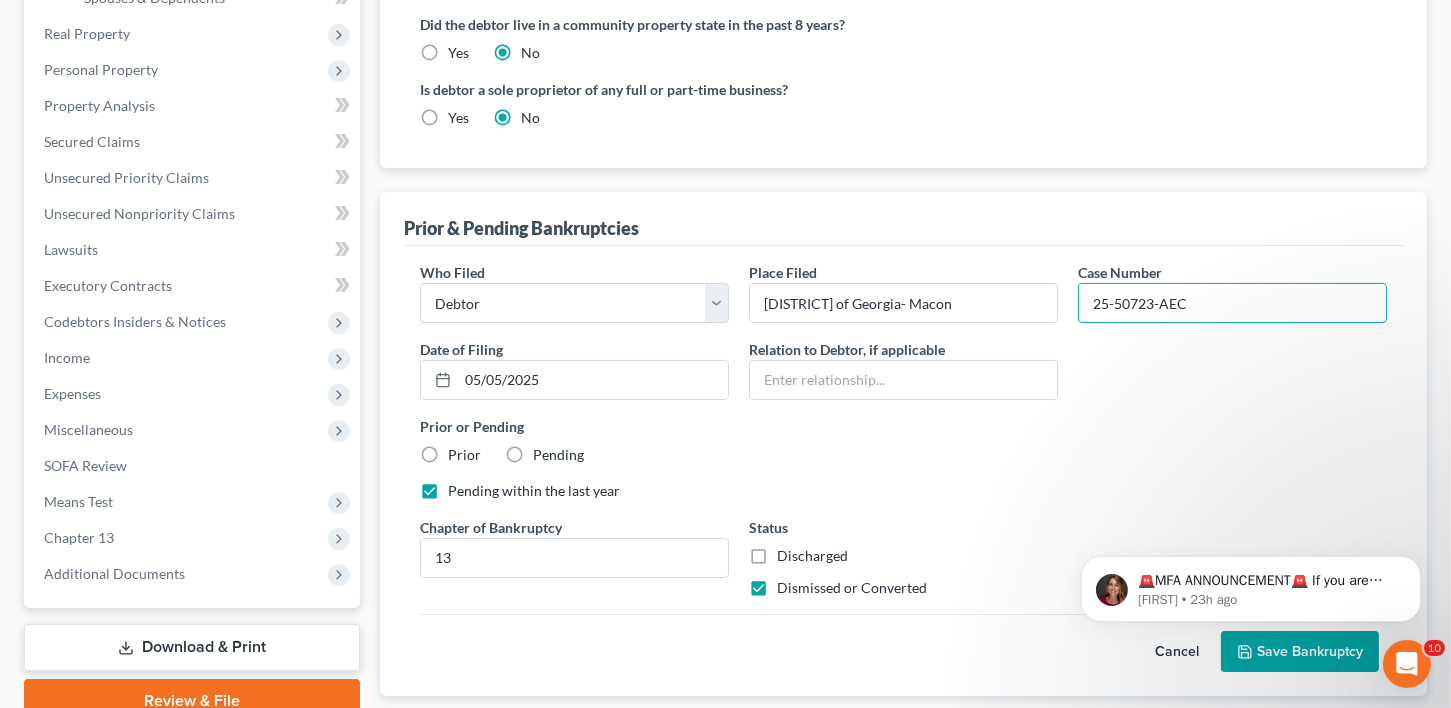 type on "25-50723-AEC" 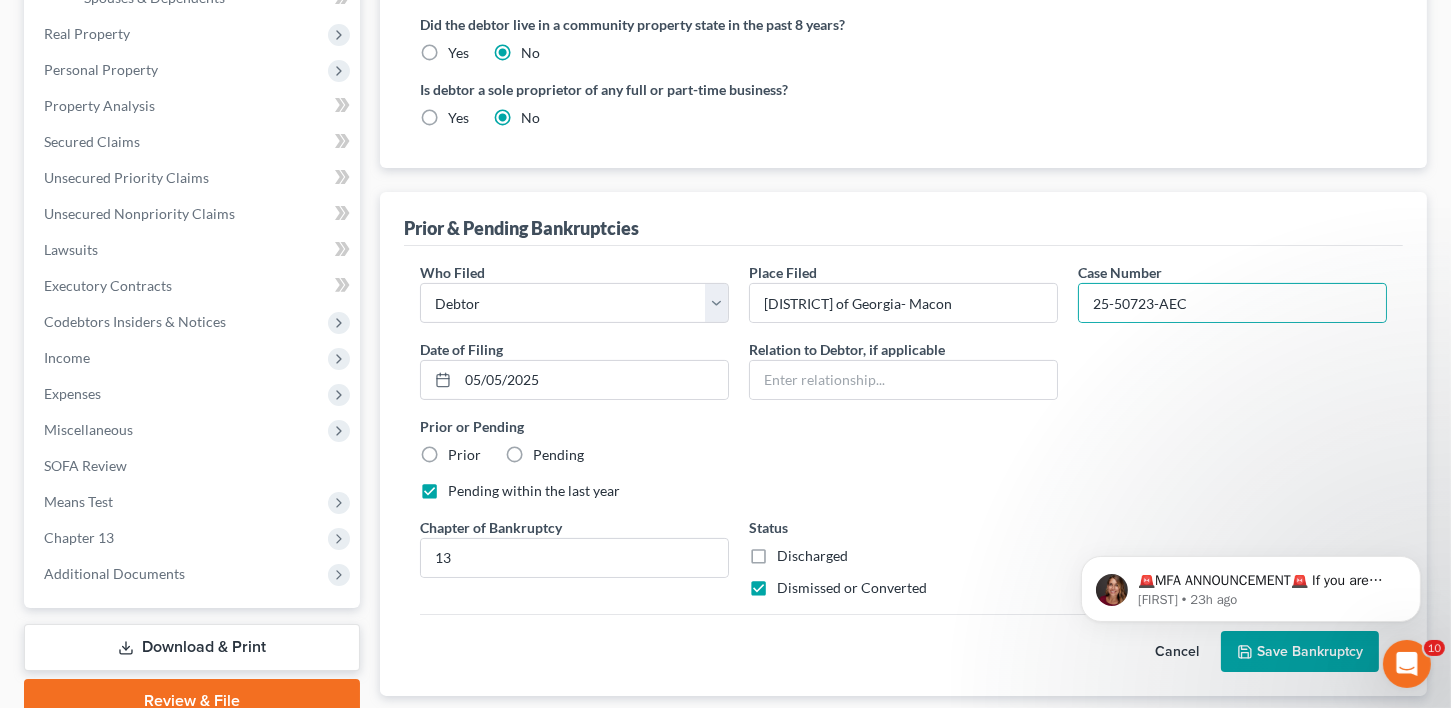 click on "Save Bankruptcy" at bounding box center [1300, 652] 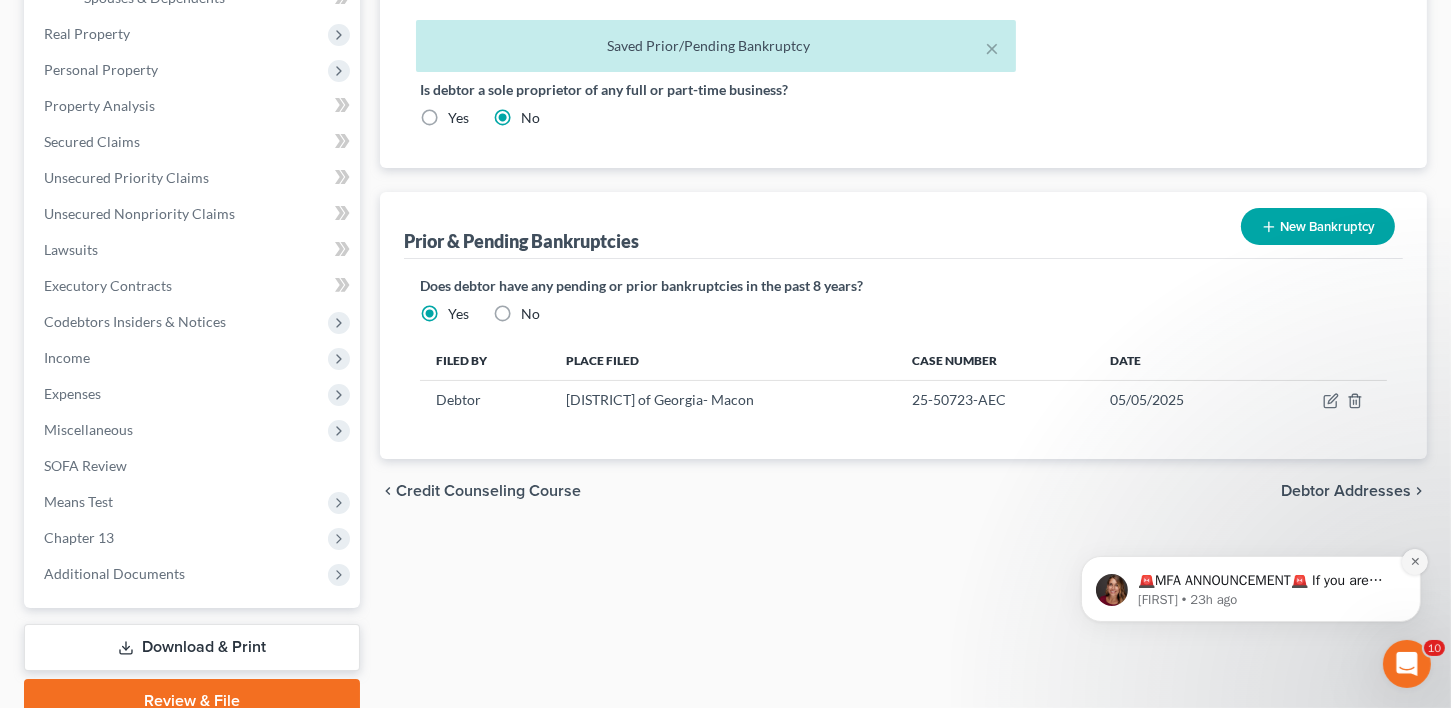click 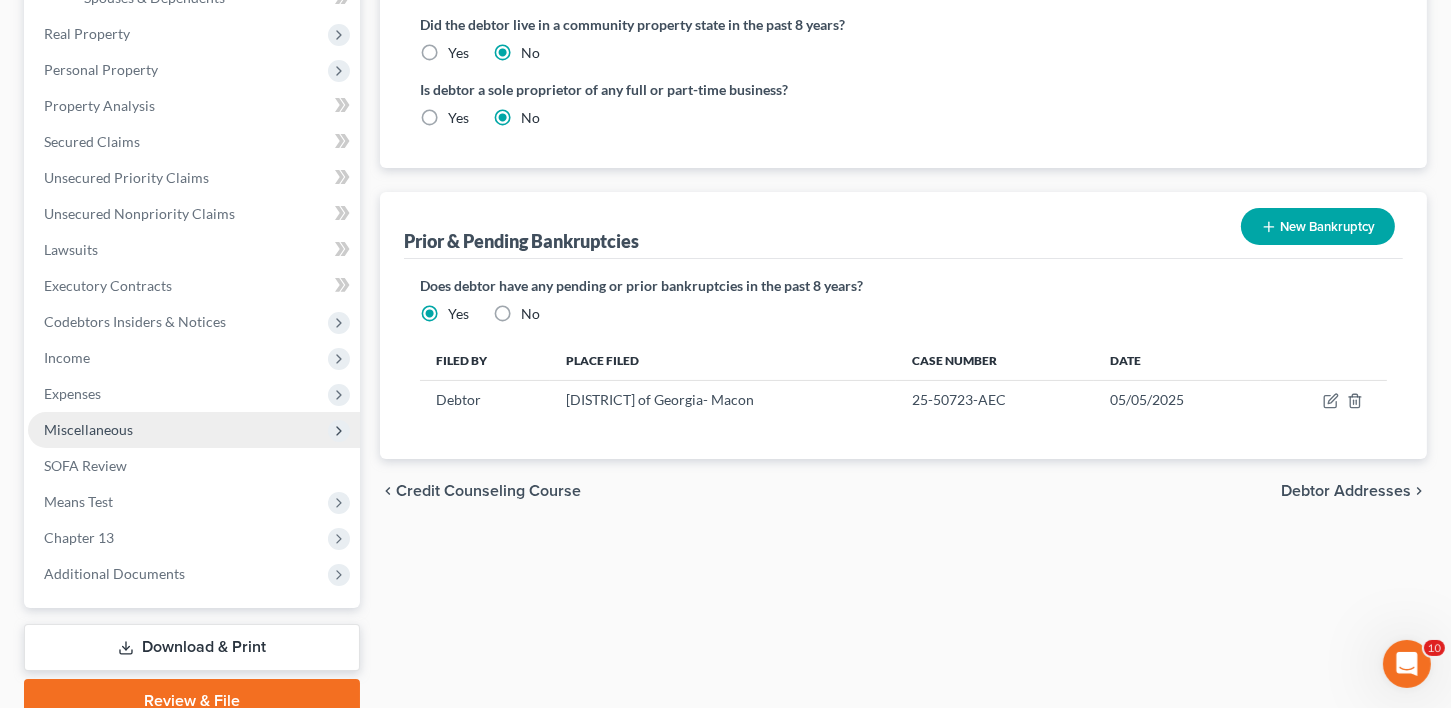 click on "Miscellaneous" at bounding box center (88, 429) 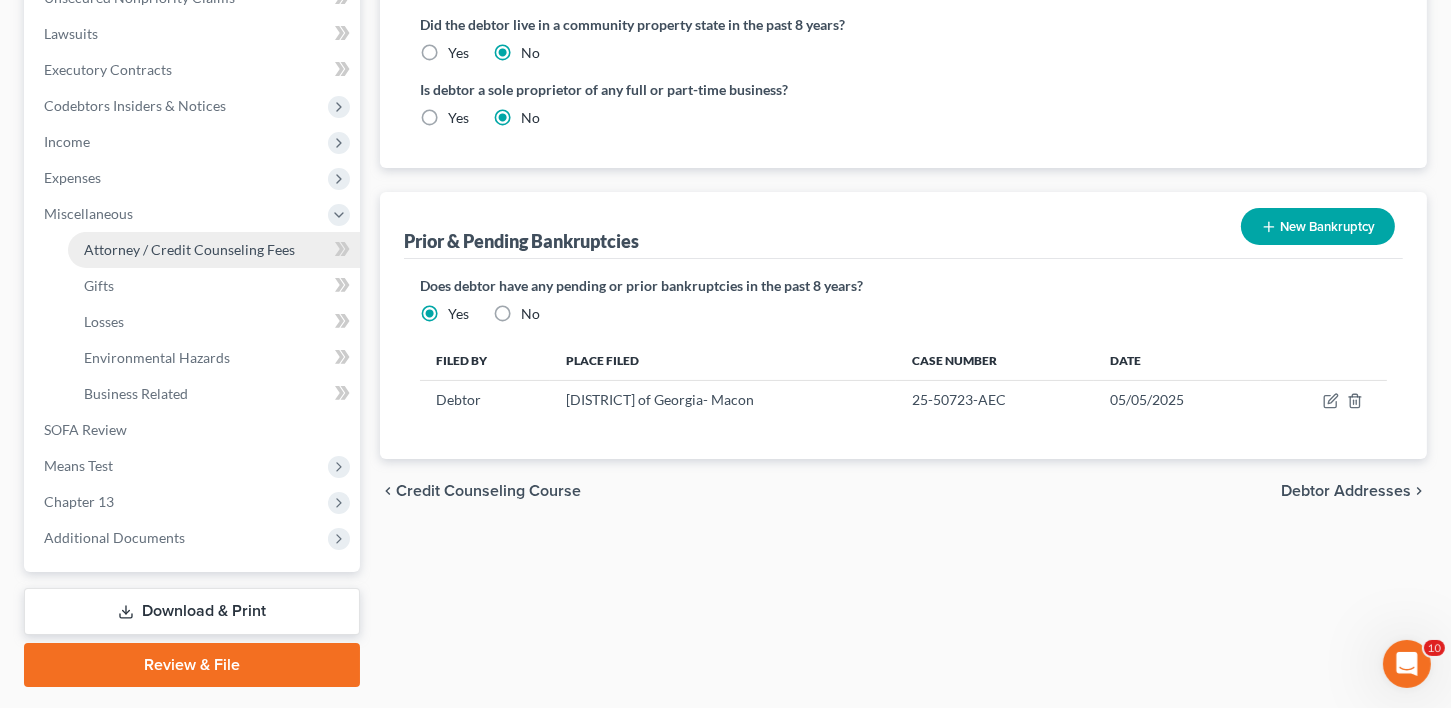 click on "Attorney / Credit Counseling Fees" at bounding box center [189, 249] 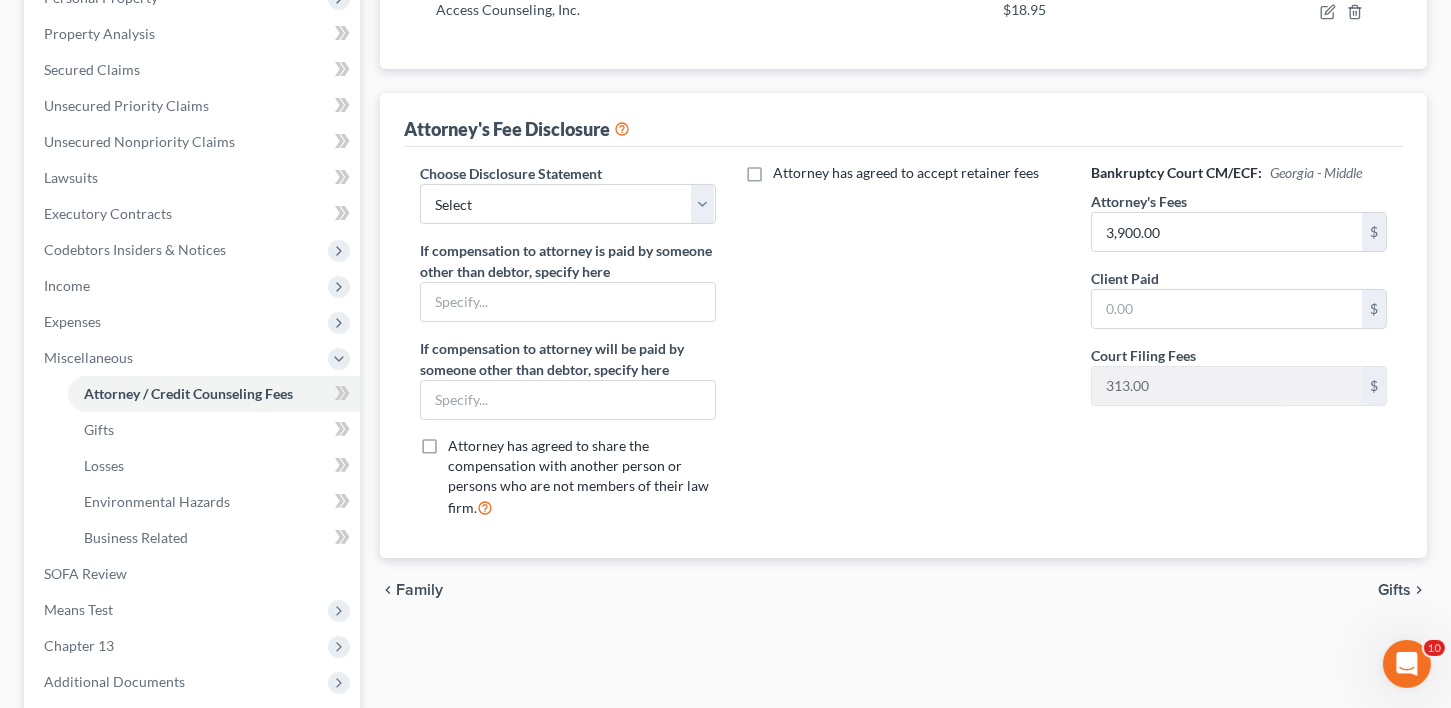 scroll, scrollTop: 377, scrollLeft: 0, axis: vertical 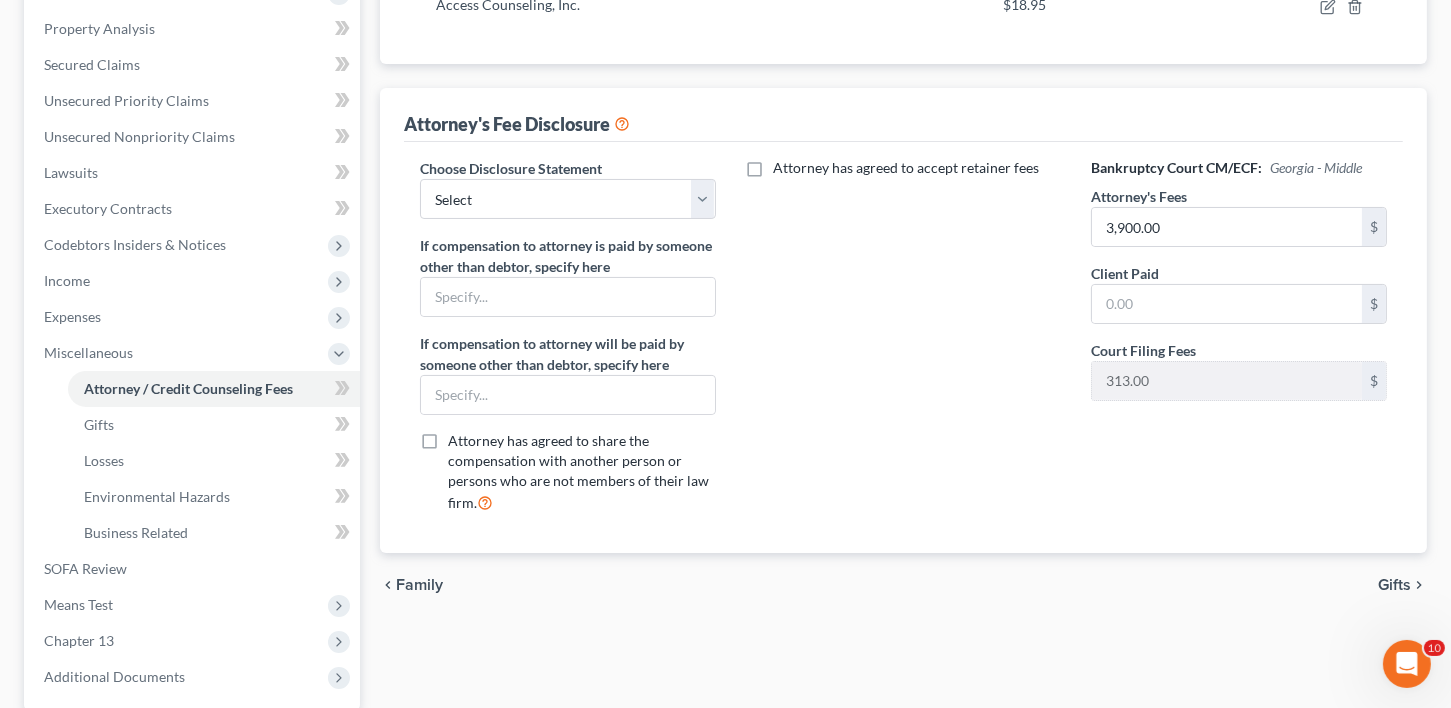 click on "Gifts" at bounding box center (1394, 585) 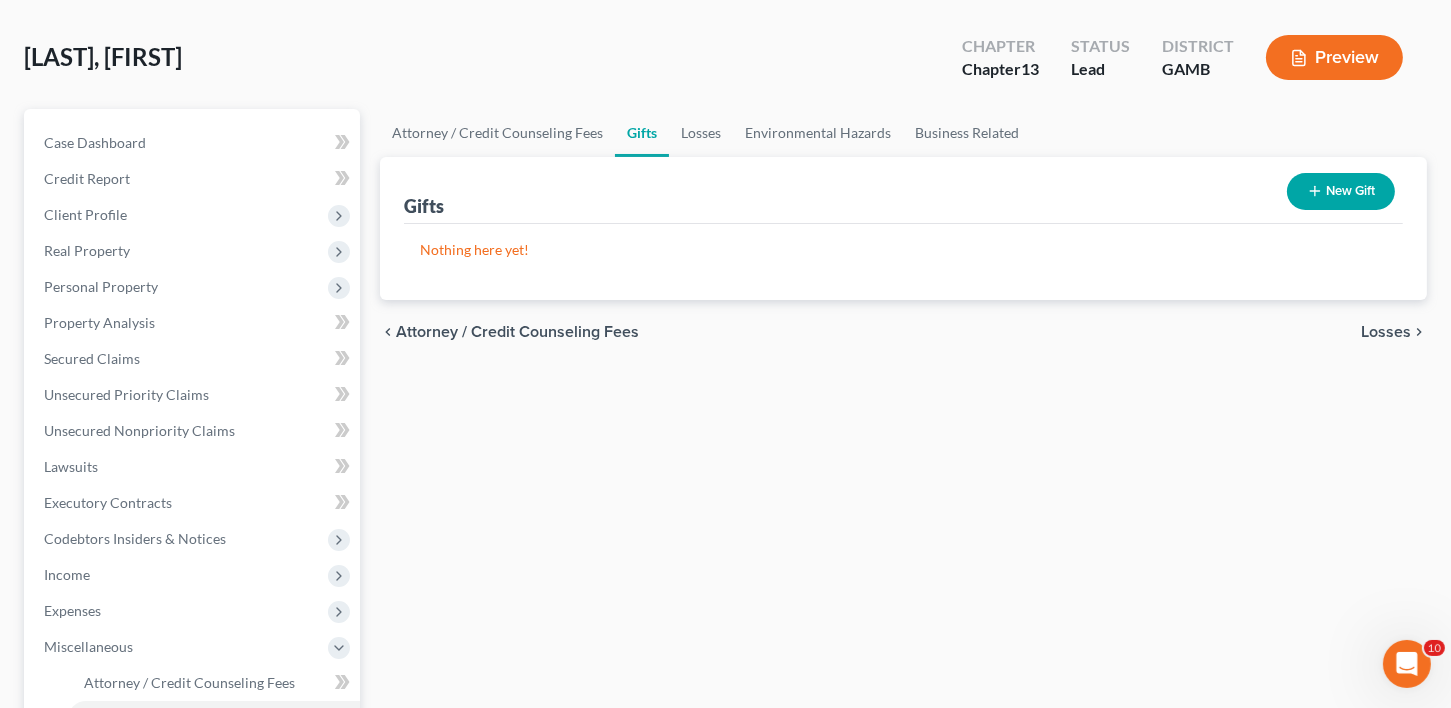 scroll, scrollTop: 0, scrollLeft: 0, axis: both 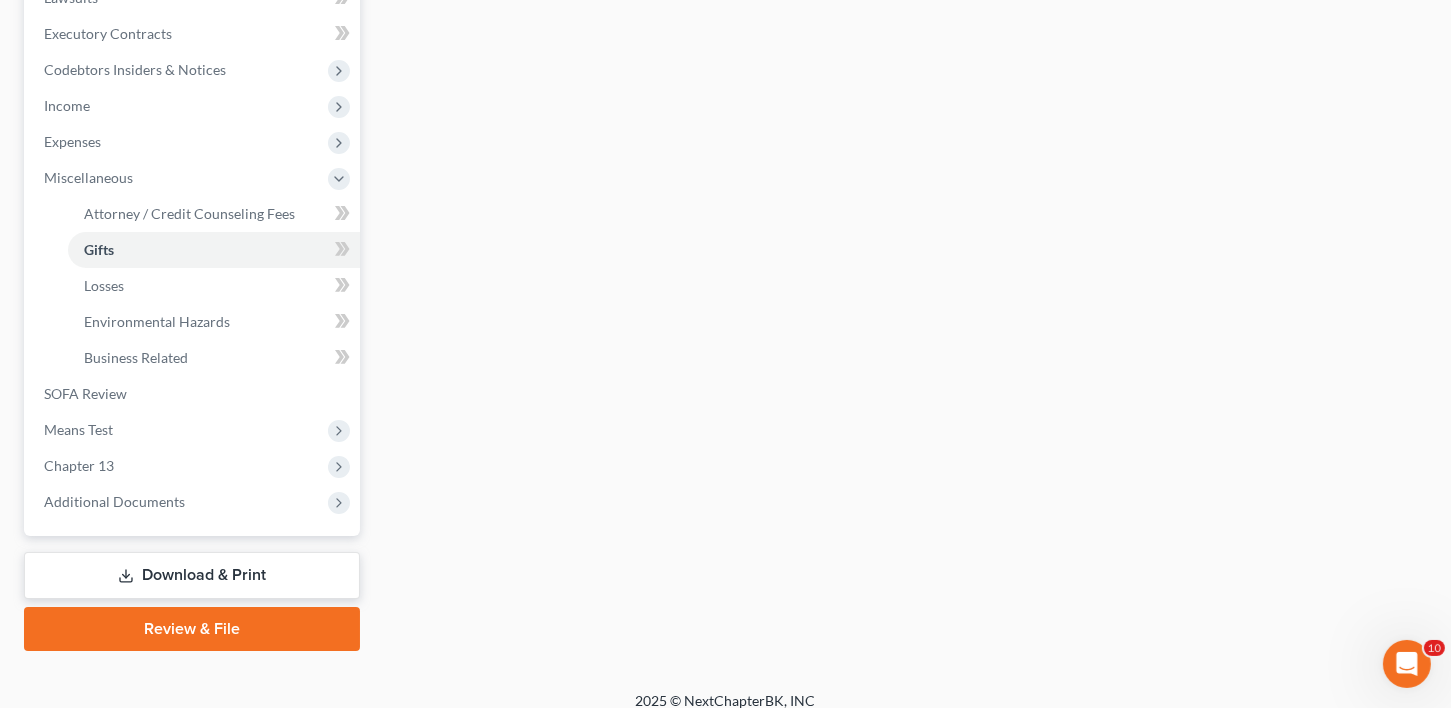 click on "Download & Print" at bounding box center [192, 575] 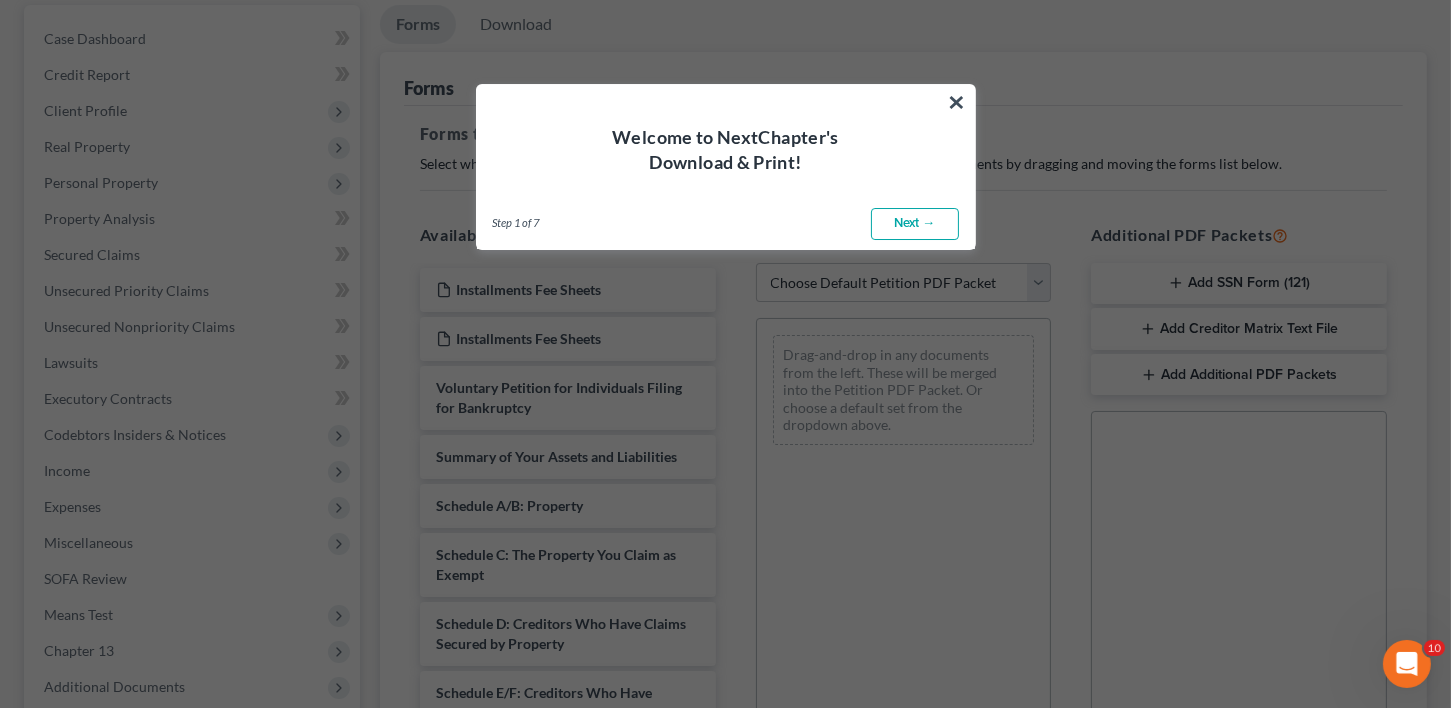 scroll, scrollTop: 0, scrollLeft: 0, axis: both 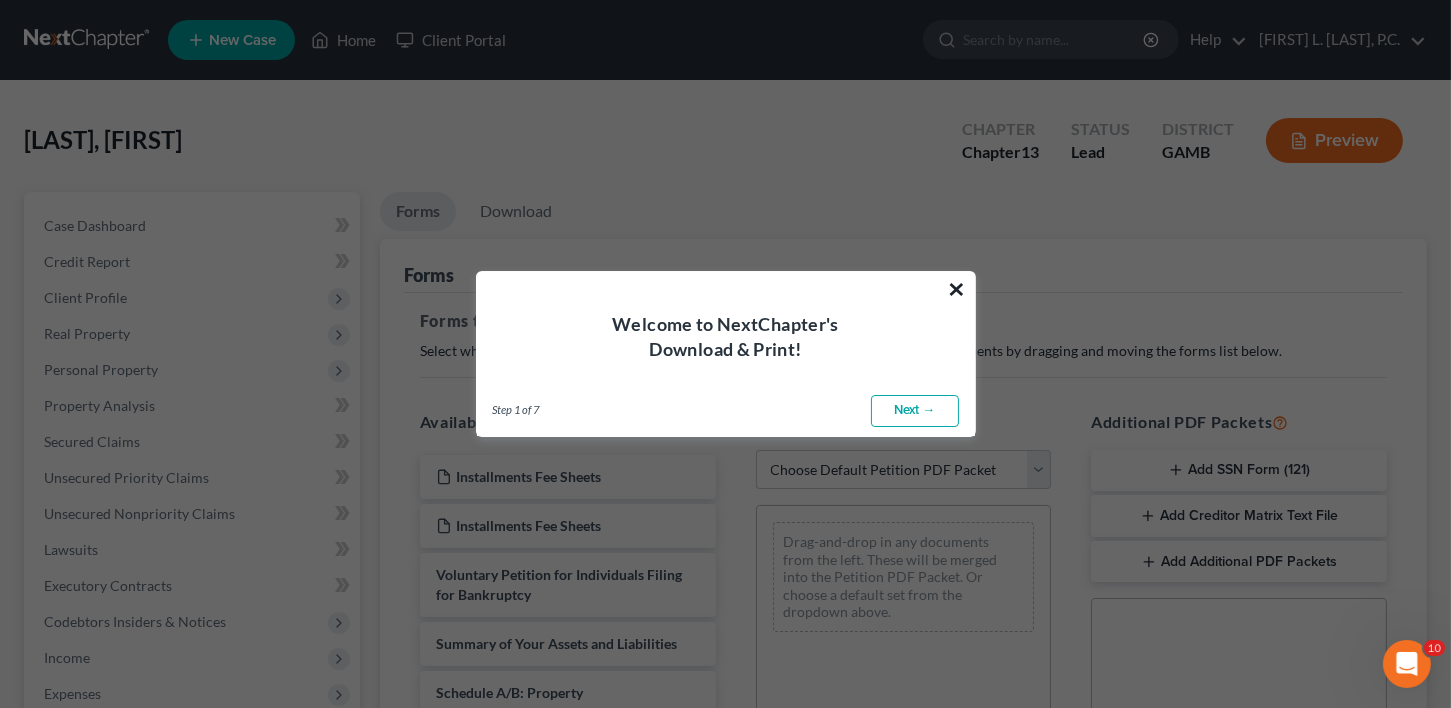 click on "×" at bounding box center (957, 289) 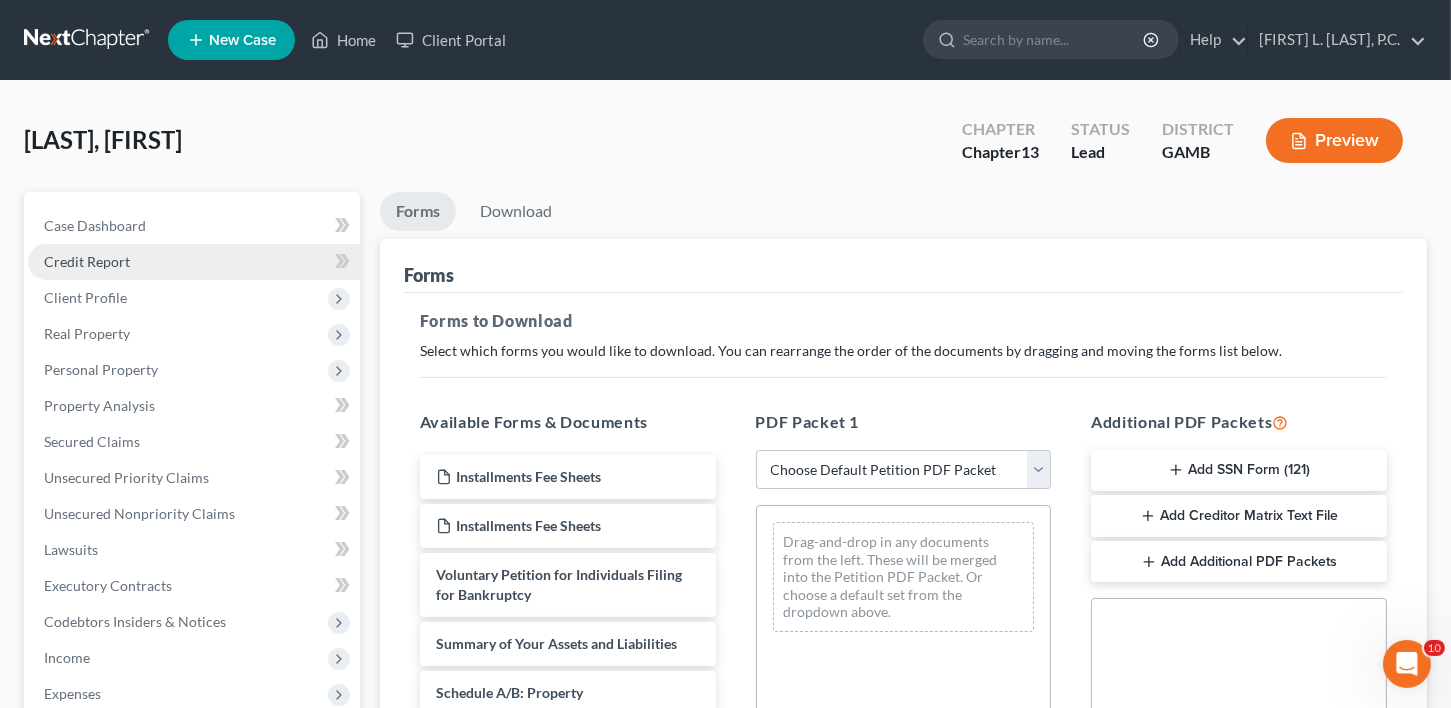 click on "Credit Report" at bounding box center [194, 262] 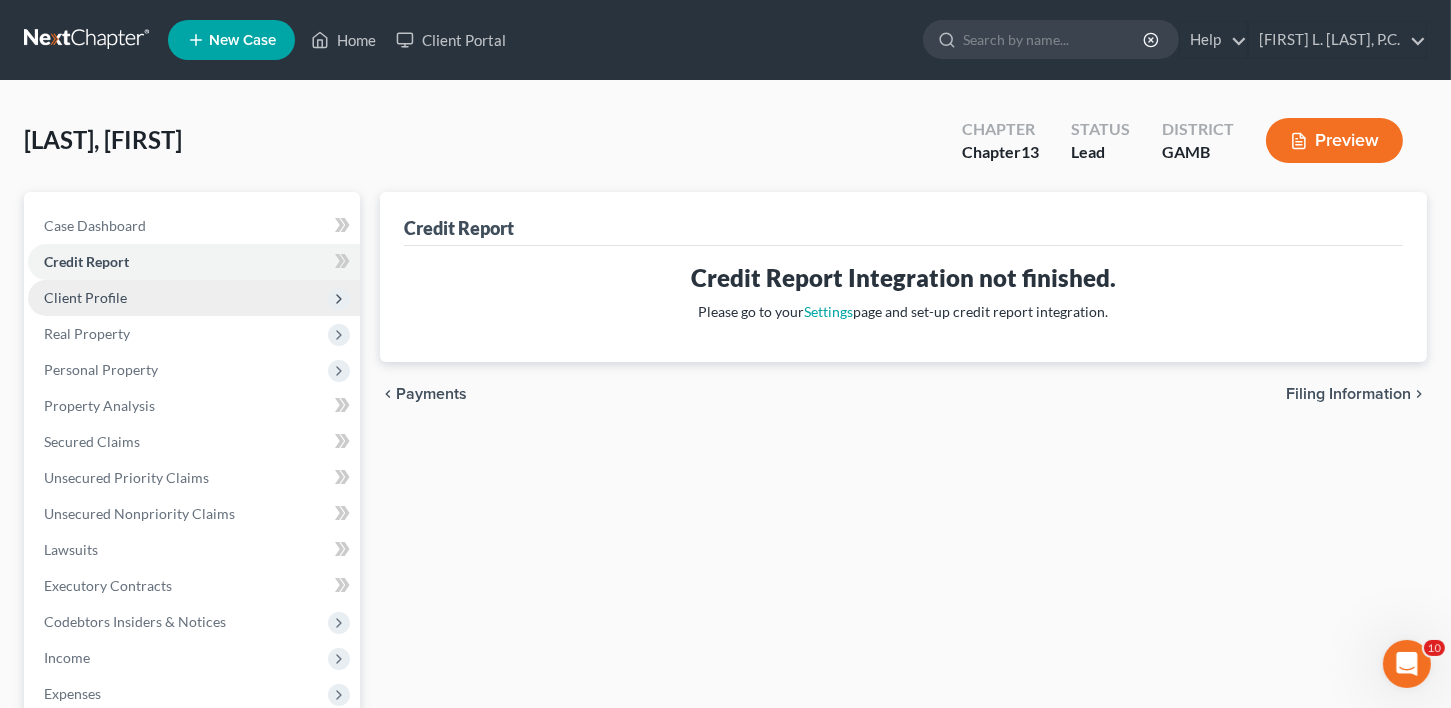 click on "Client Profile" at bounding box center (194, 298) 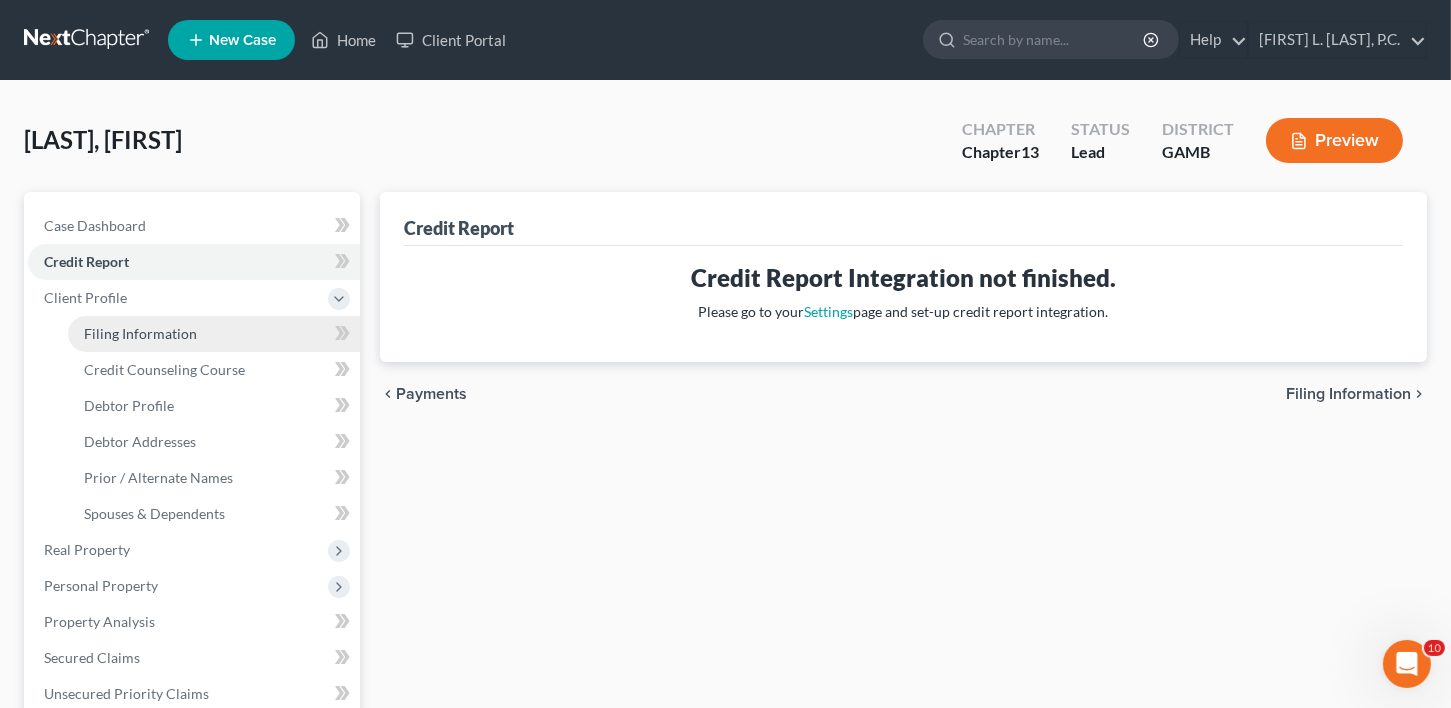 click on "Filing Information" at bounding box center (214, 334) 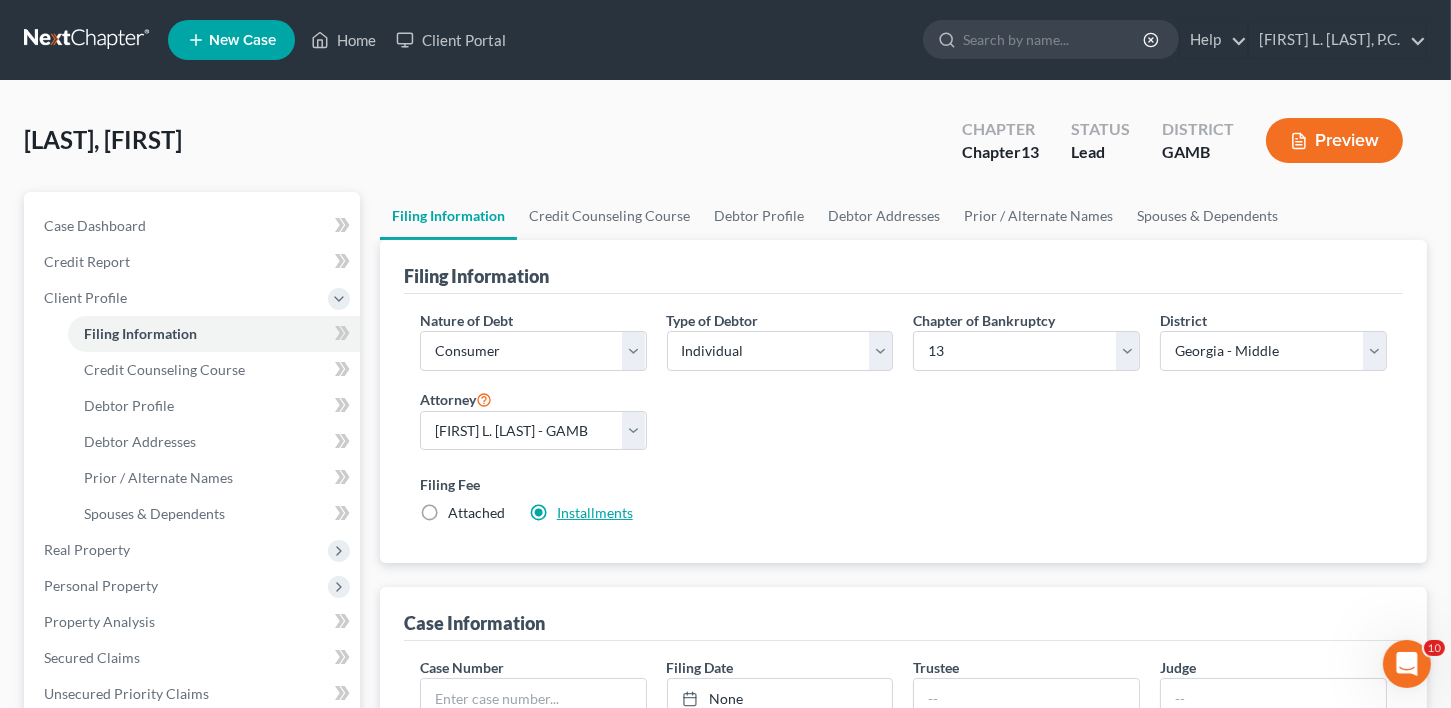 click on "Installments" at bounding box center [595, 512] 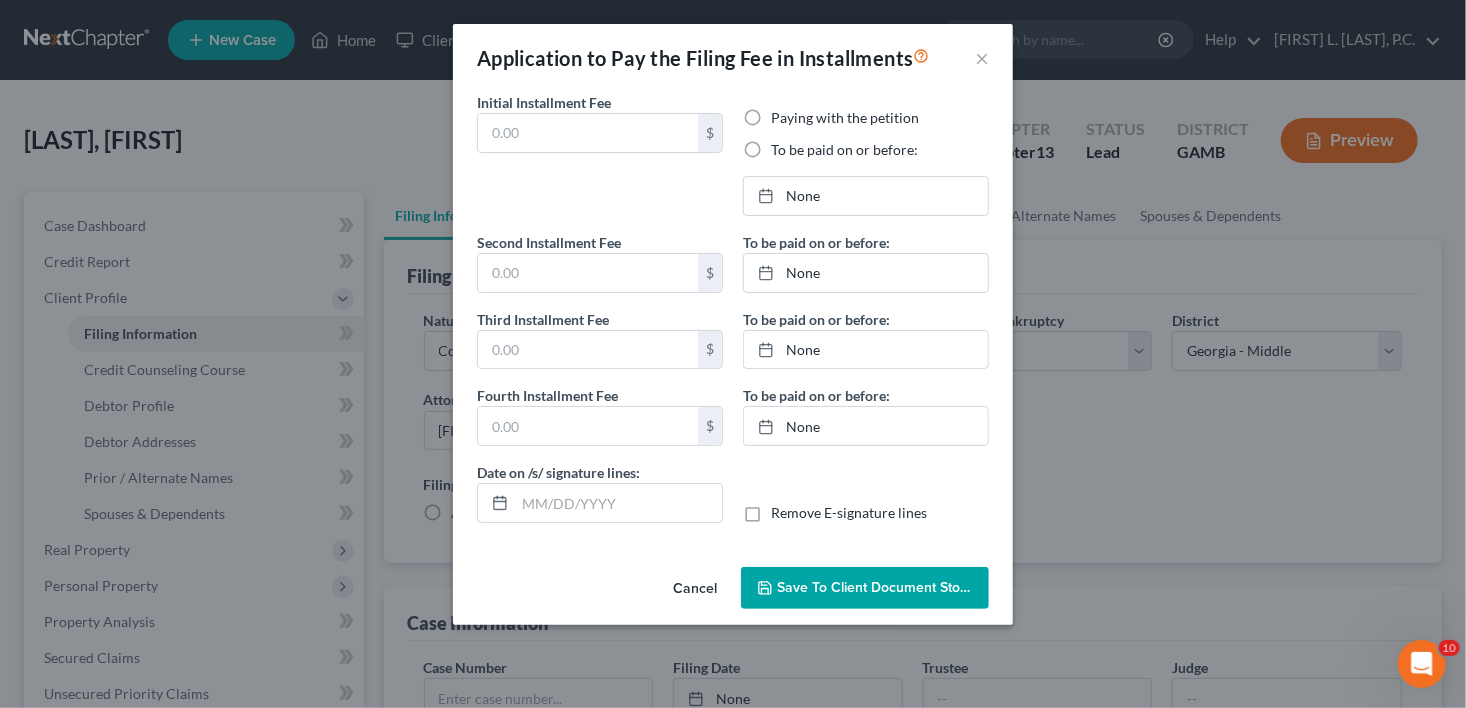 type on "40.00" 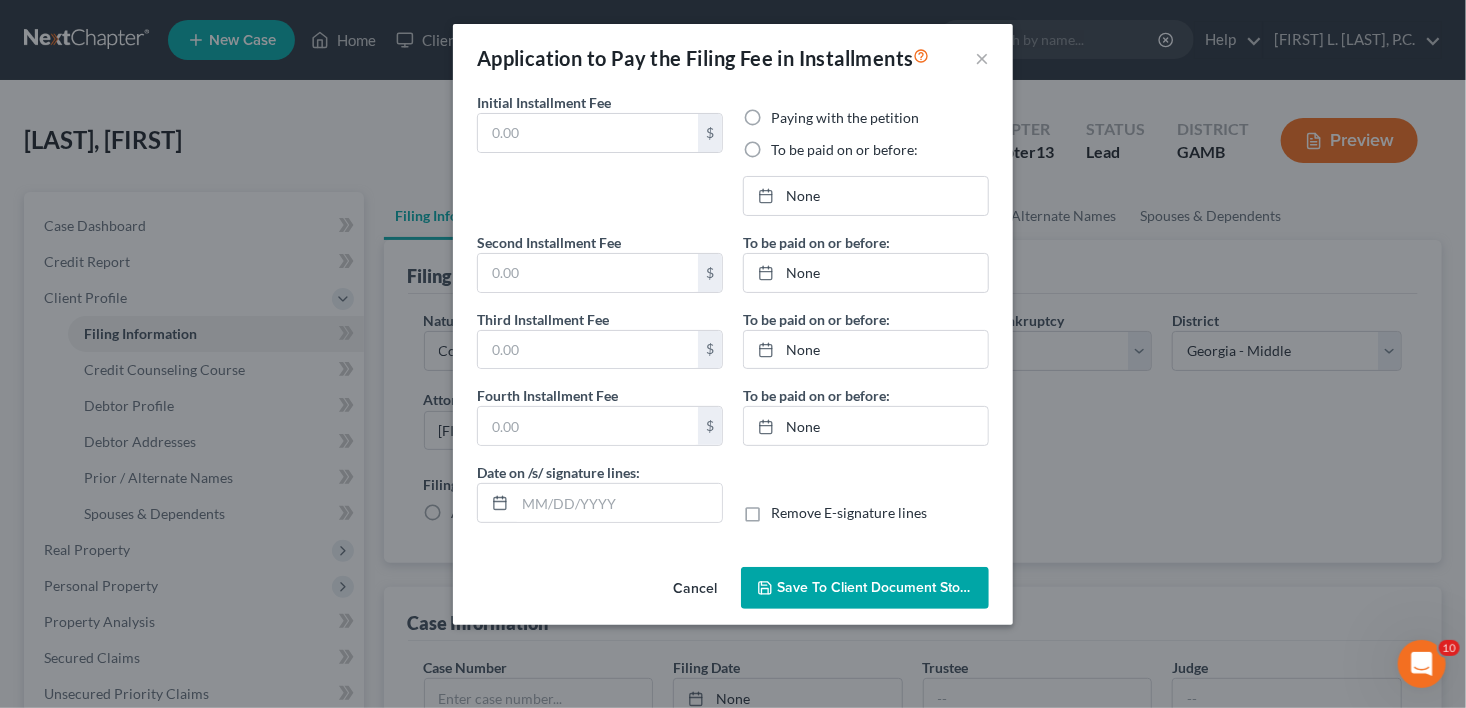 radio on "true" 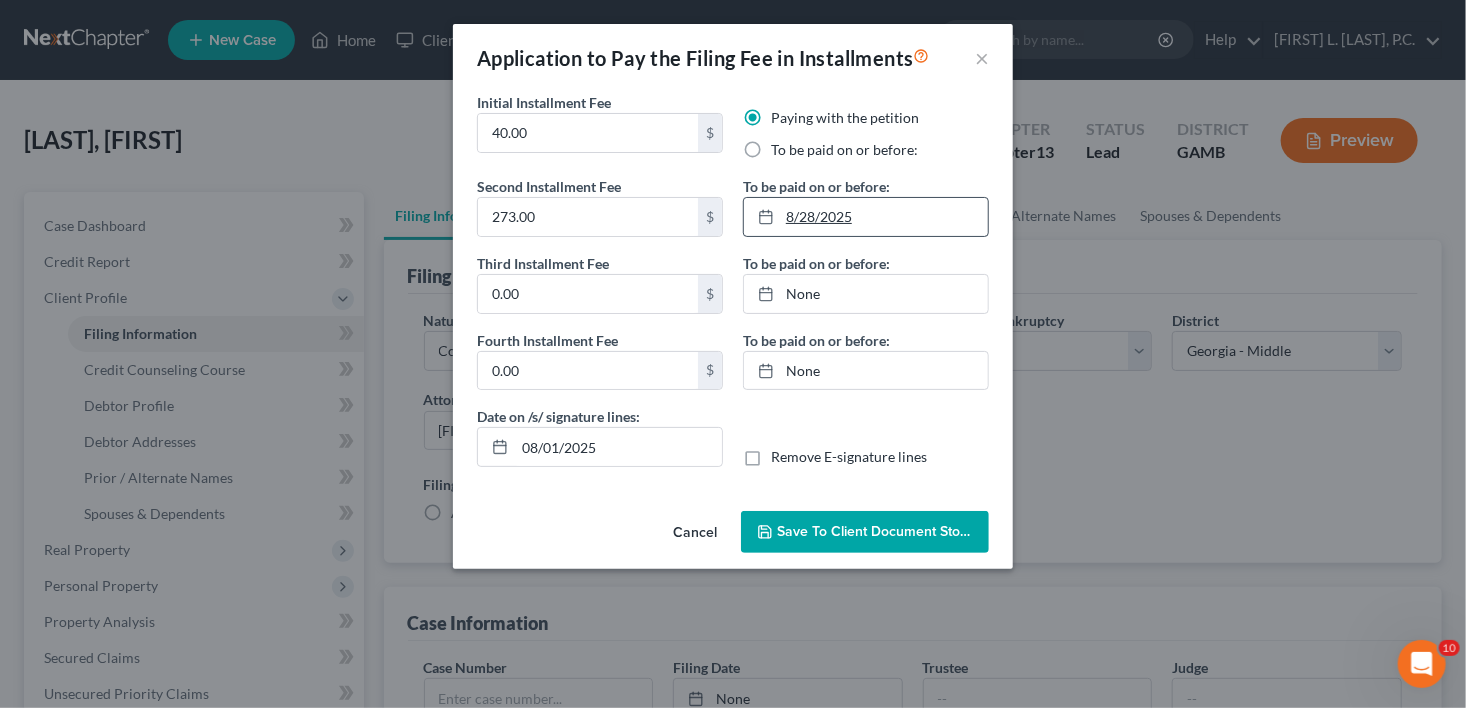 click on "8/28/2025" at bounding box center [866, 217] 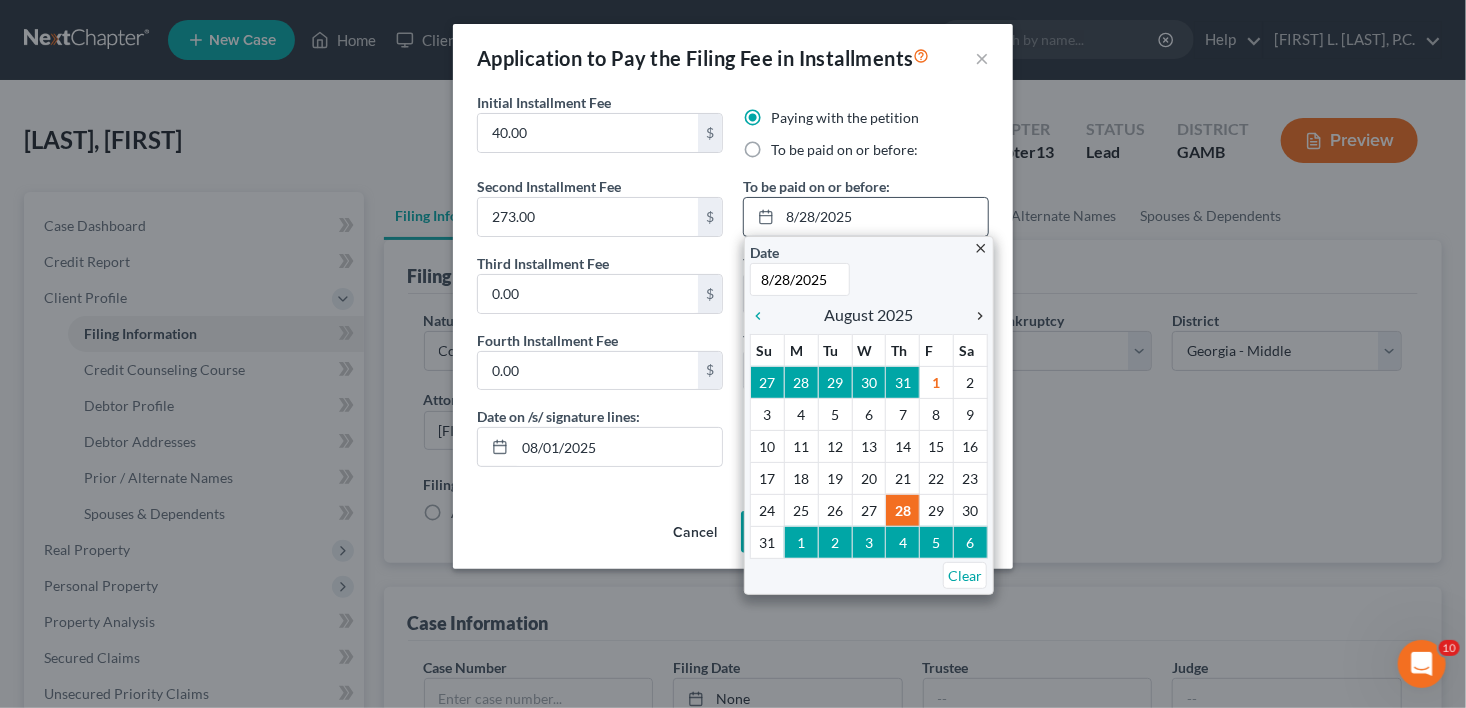 click on "chevron_right" at bounding box center (975, 316) 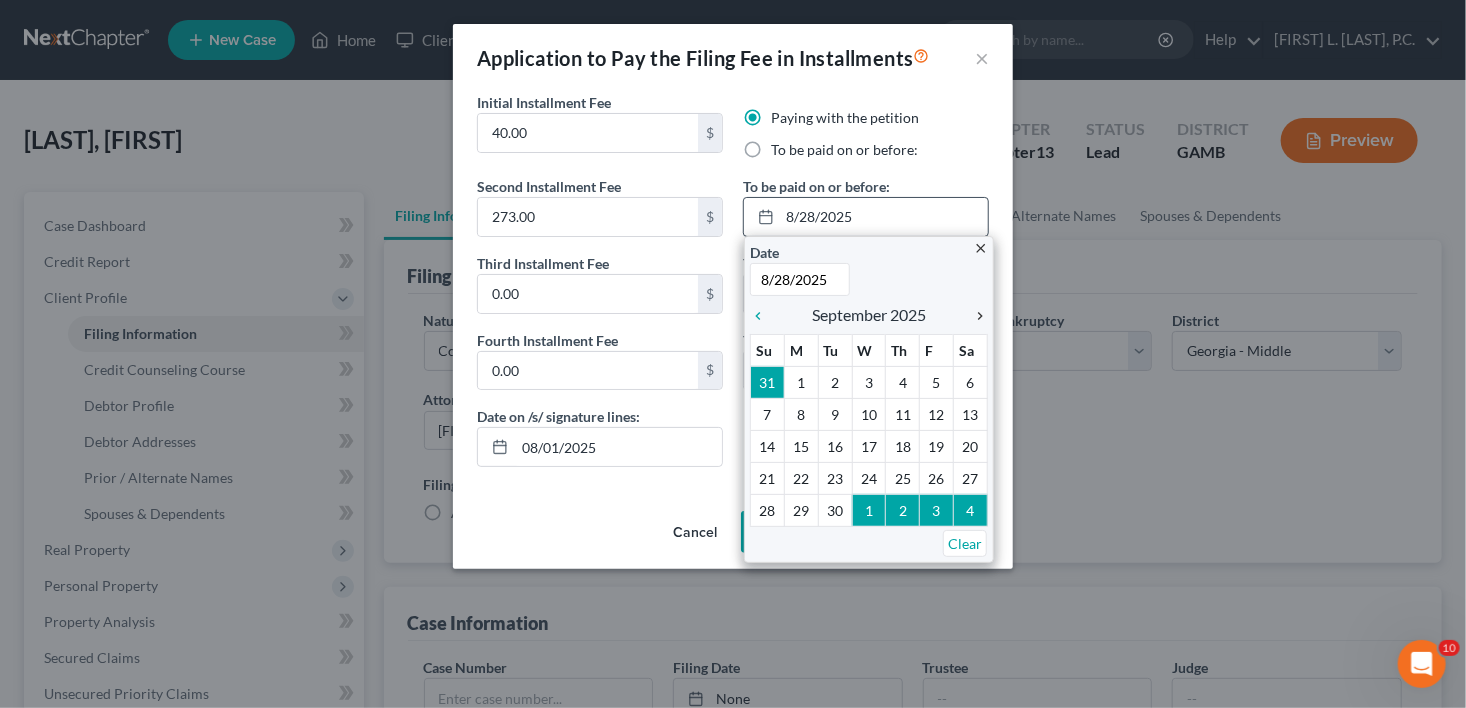click on "chevron_right" at bounding box center (975, 316) 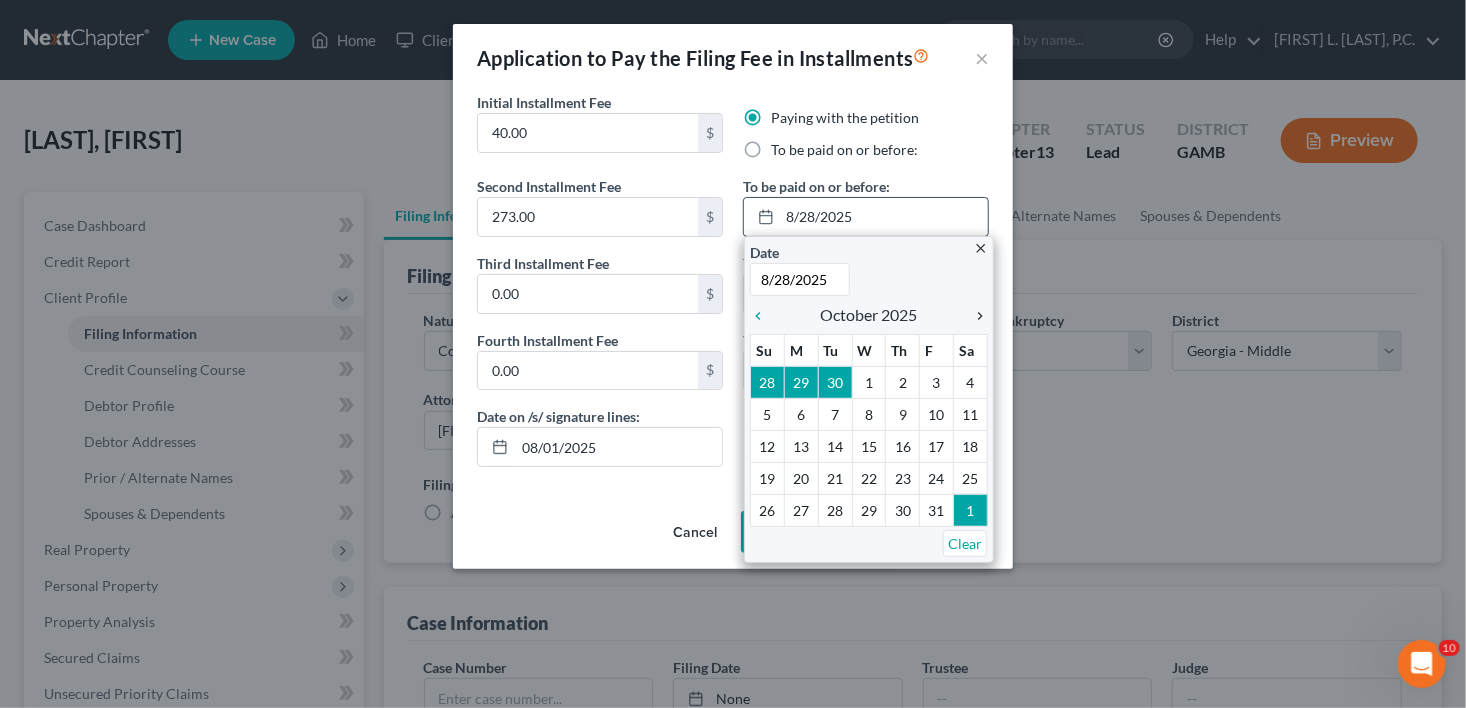 click on "chevron_right" at bounding box center (975, 316) 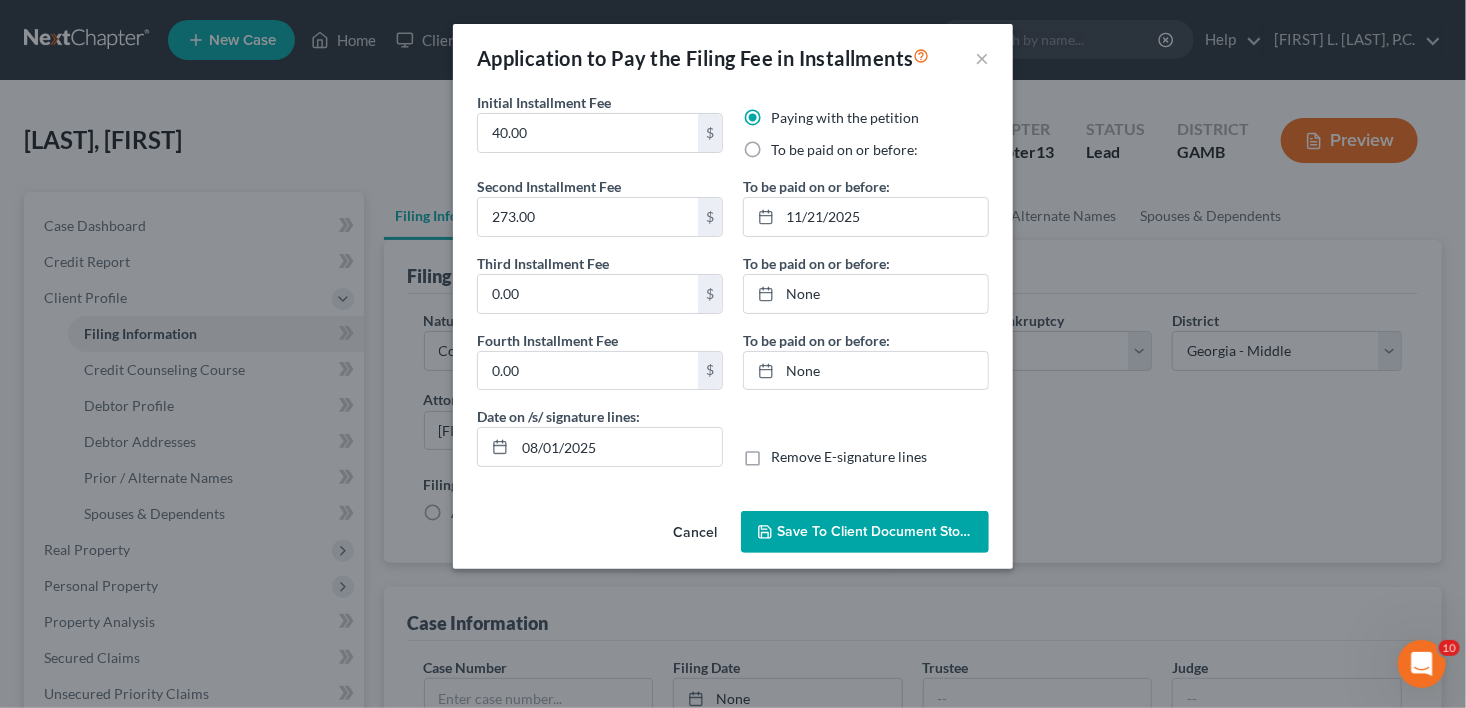 click on "Save to Client Document Storage" at bounding box center (883, 531) 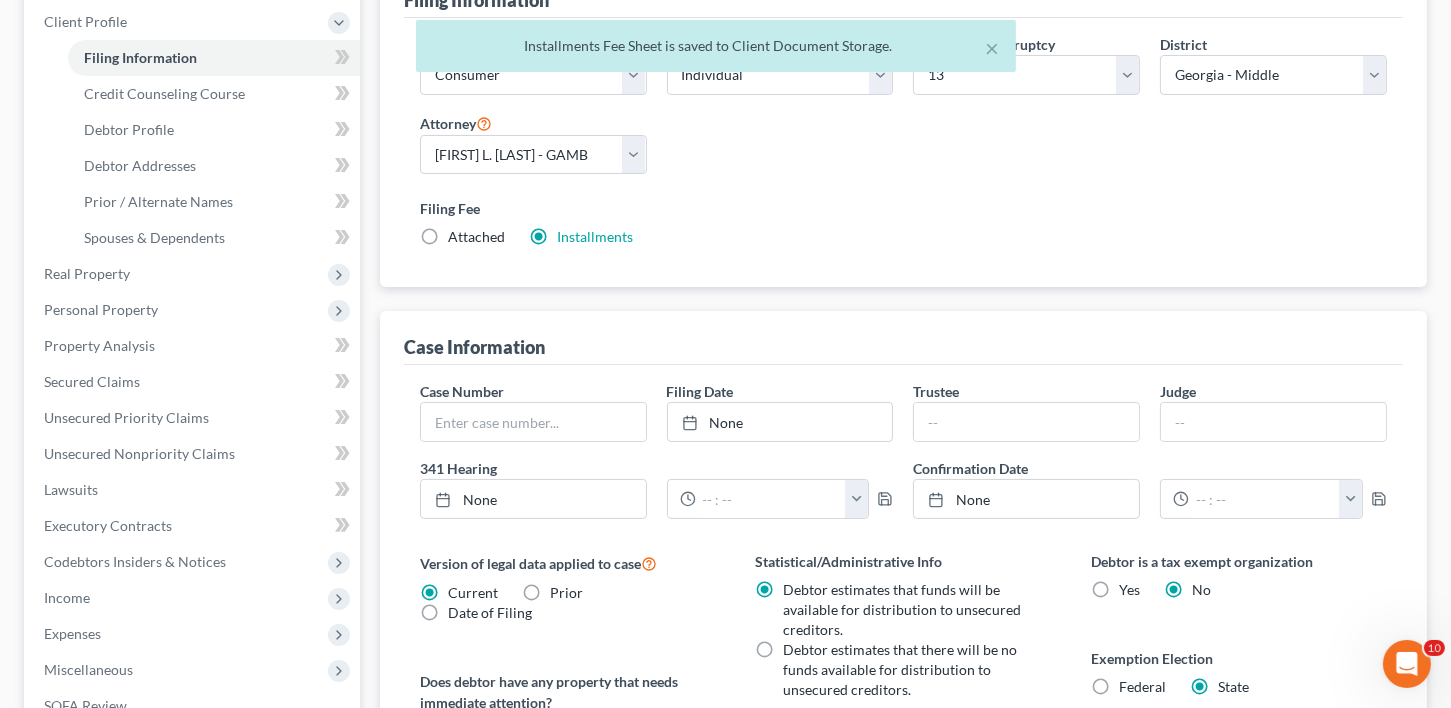 scroll, scrollTop: 688, scrollLeft: 0, axis: vertical 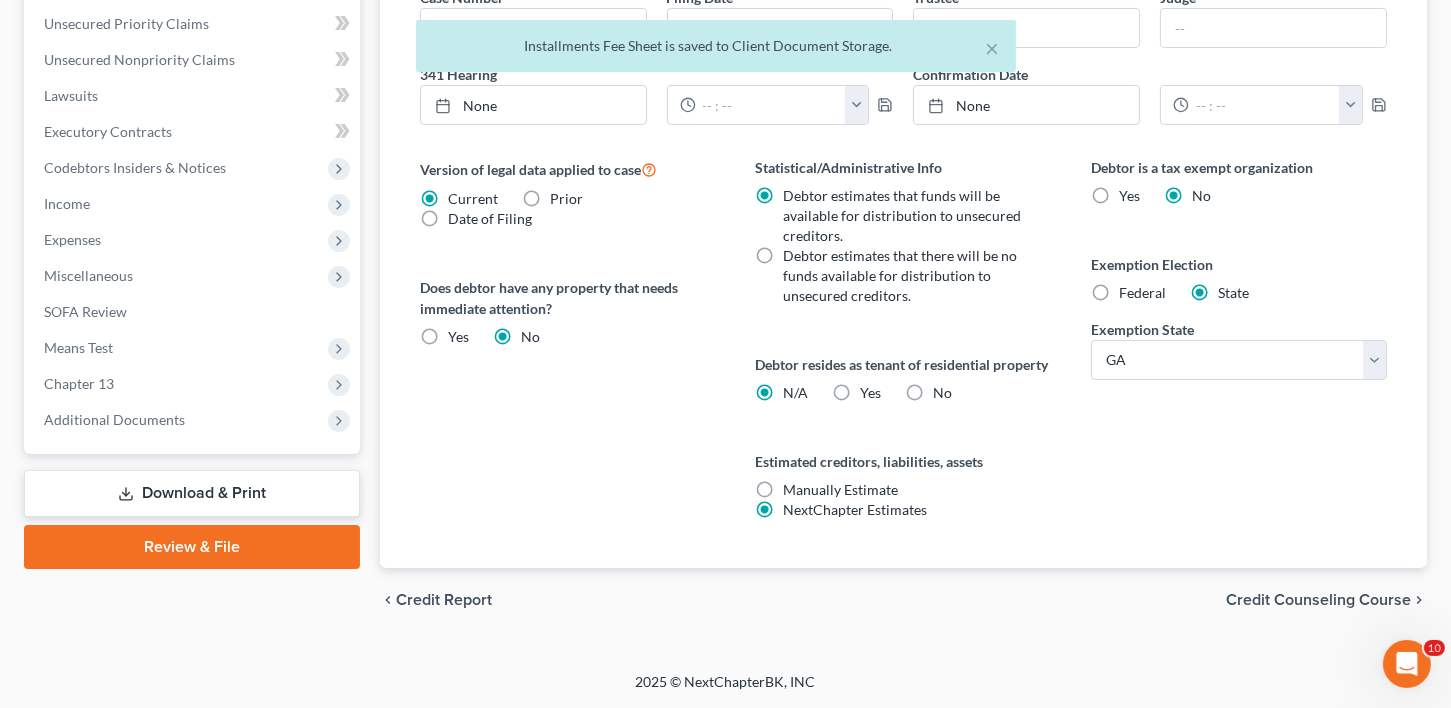 click on "Download & Print" at bounding box center [192, 493] 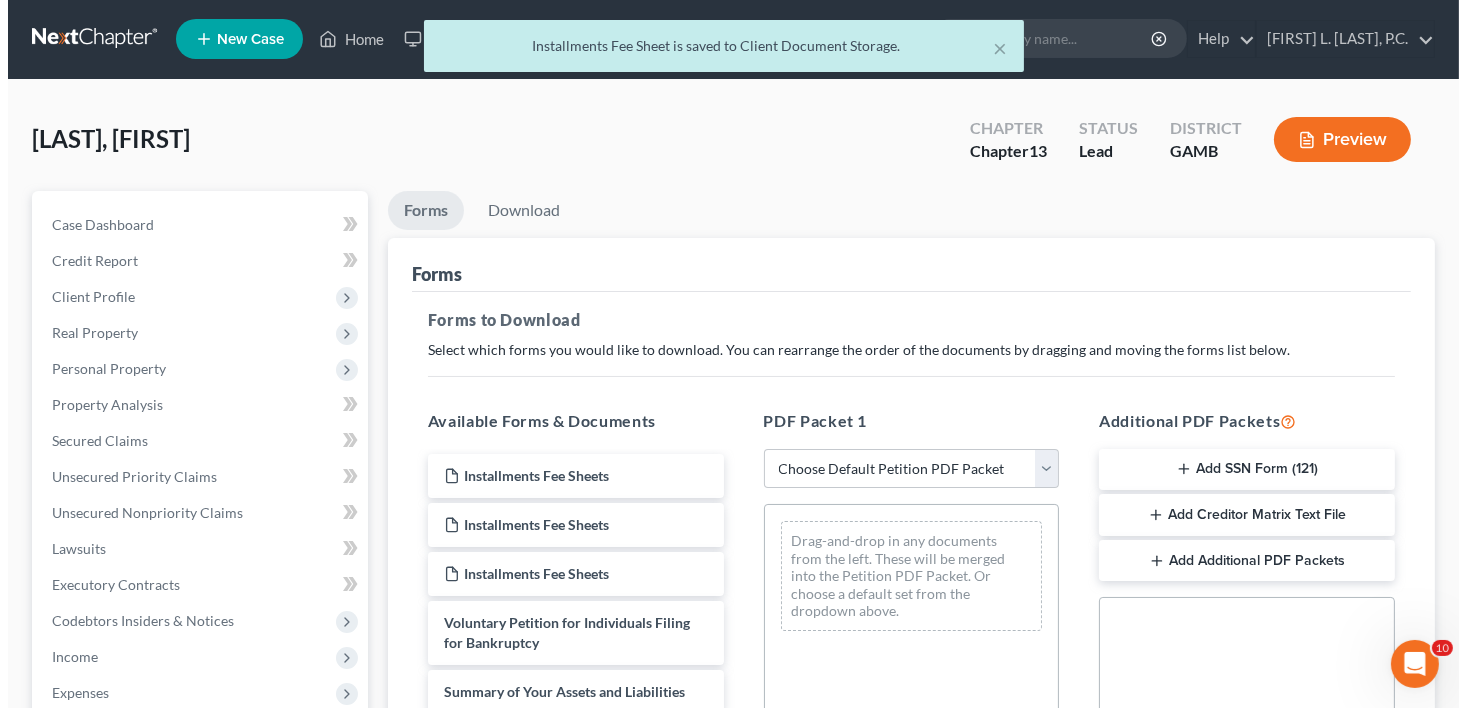 scroll, scrollTop: 0, scrollLeft: 0, axis: both 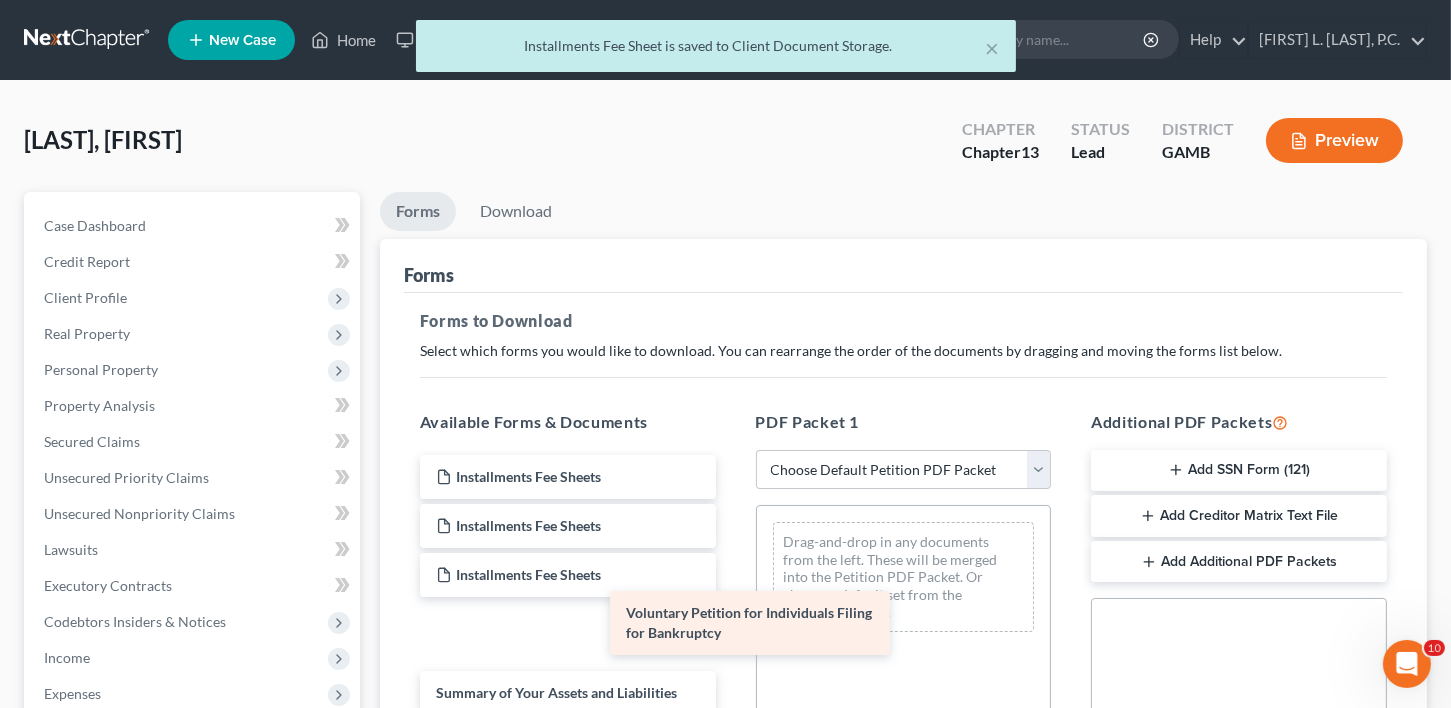 drag, startPoint x: 488, startPoint y: 629, endPoint x: 895, endPoint y: 606, distance: 407.64935 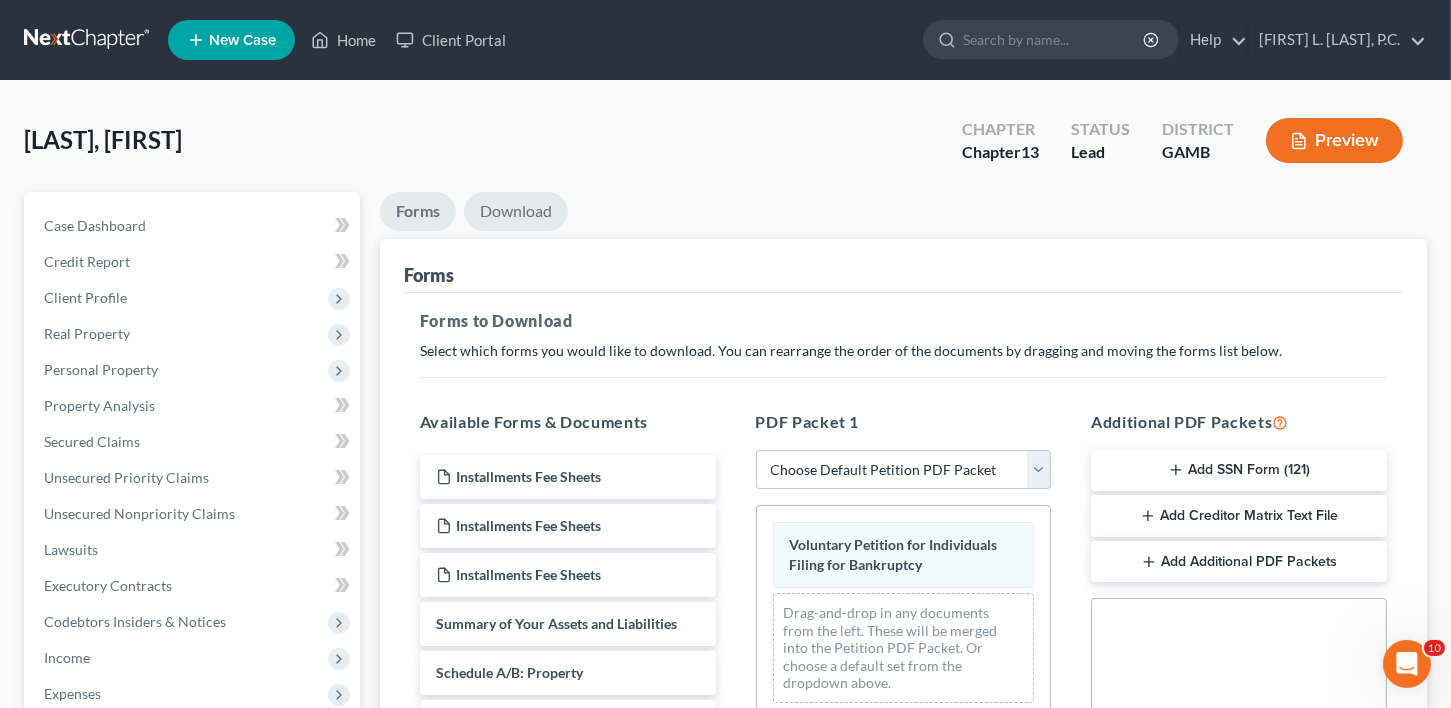 click on "Download" at bounding box center [516, 211] 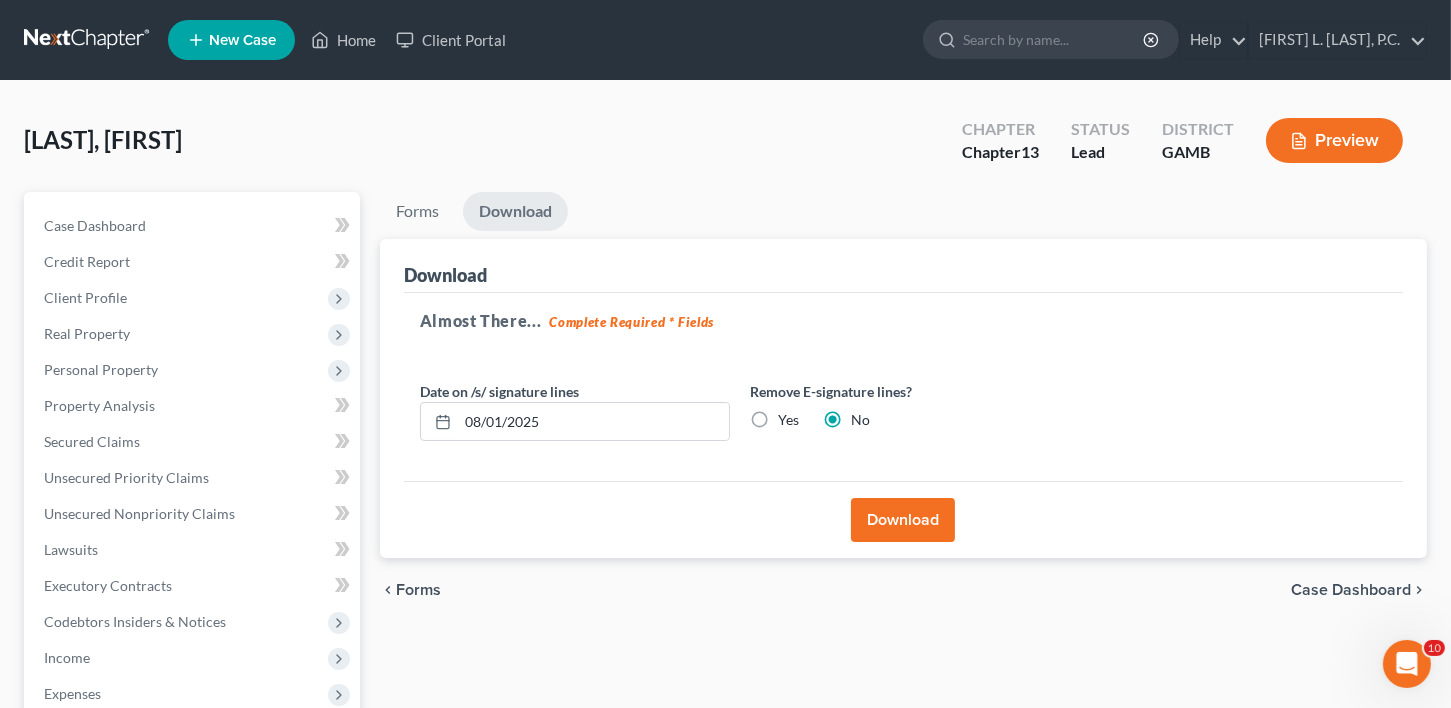 click on "Download" at bounding box center [903, 520] 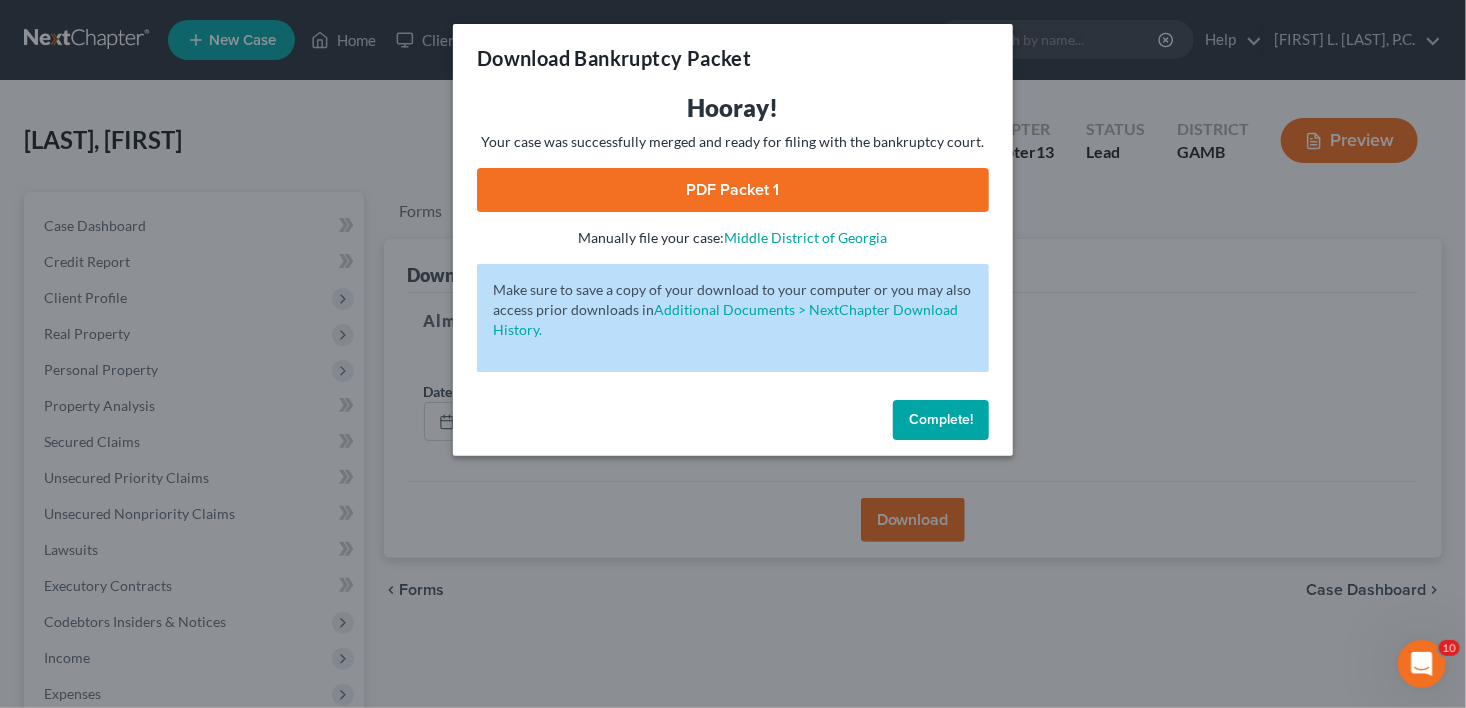 click on "PDF Packet 1" at bounding box center (733, 190) 